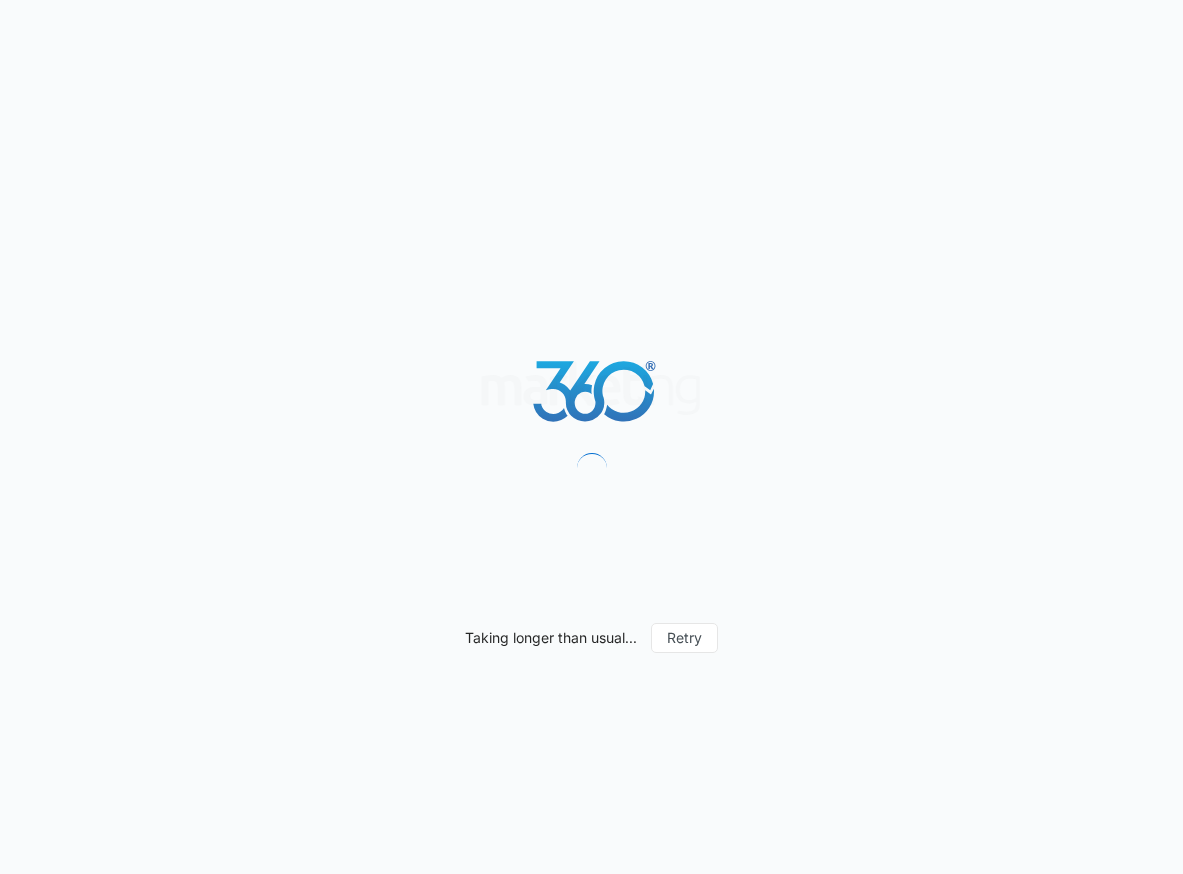scroll, scrollTop: 0, scrollLeft: 0, axis: both 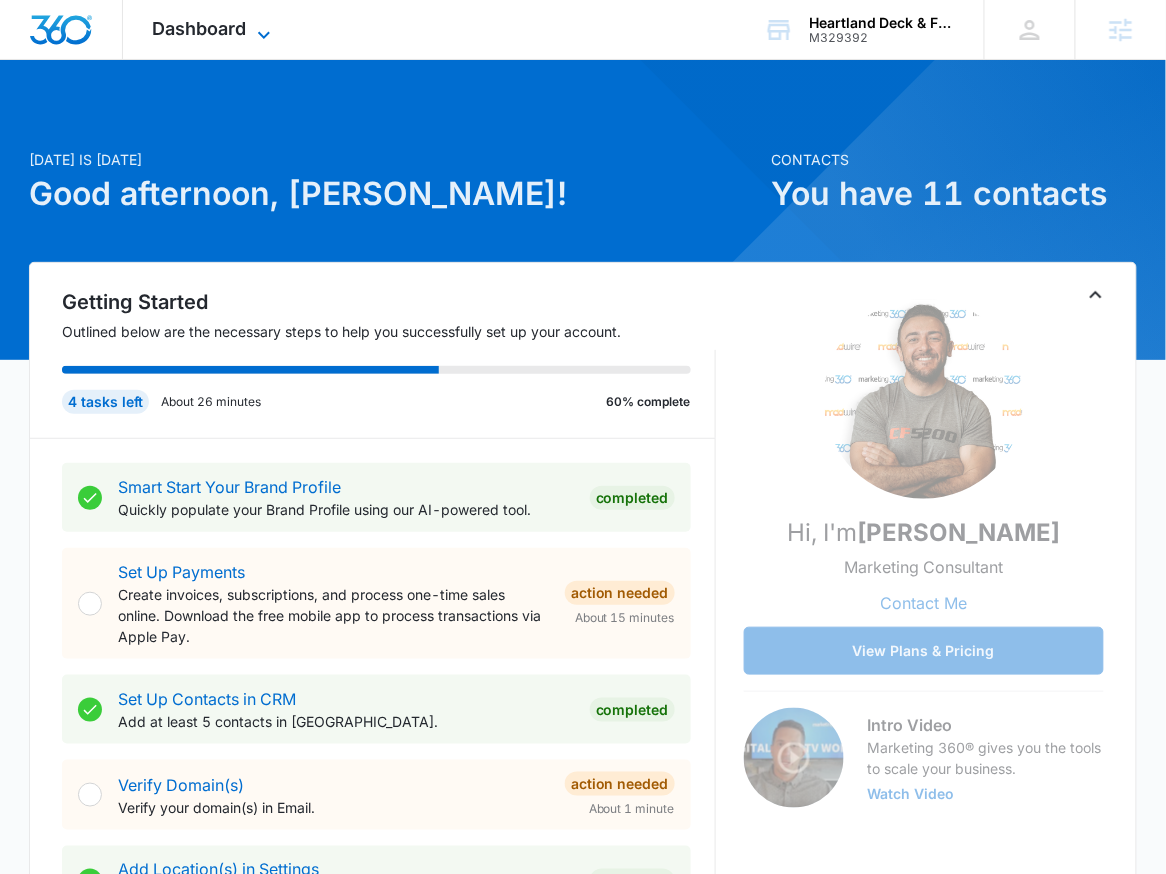 click on "Dashboard" at bounding box center [200, 28] 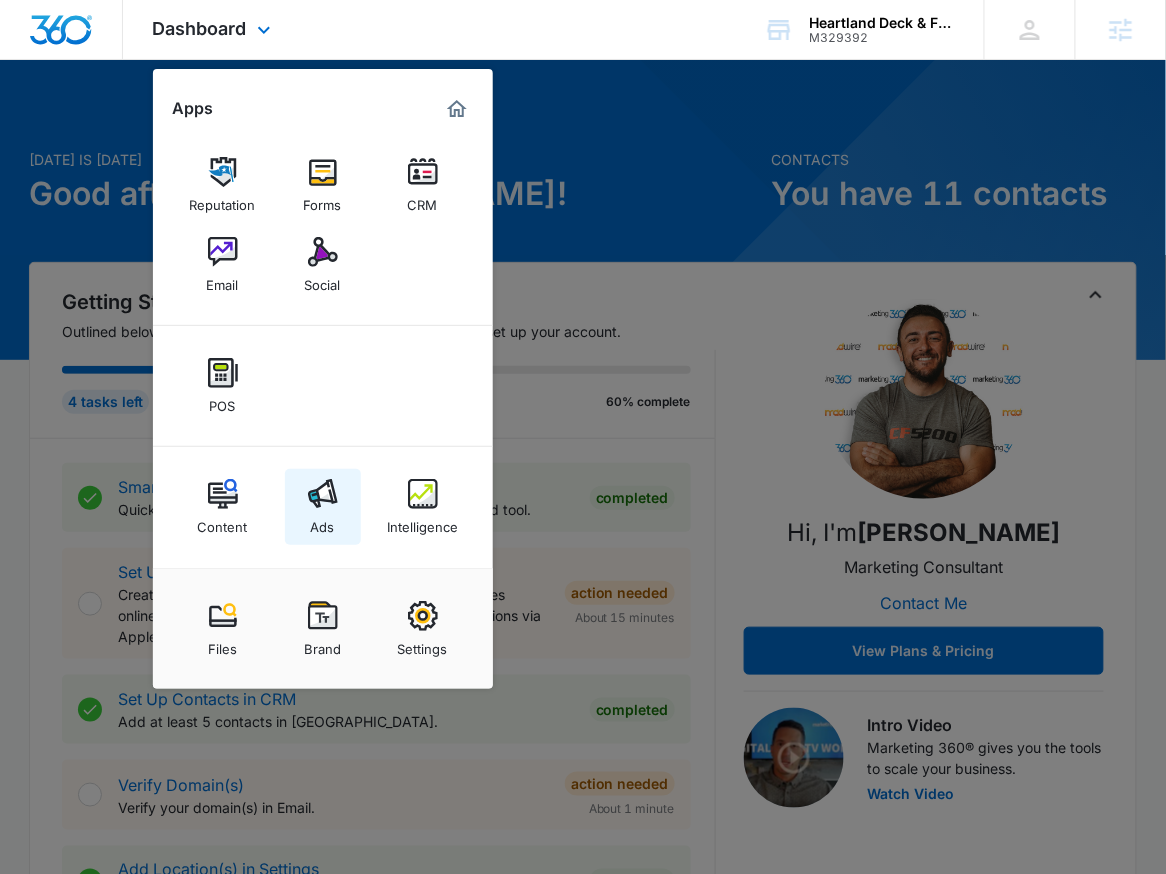 click on "Ads" at bounding box center (323, 522) 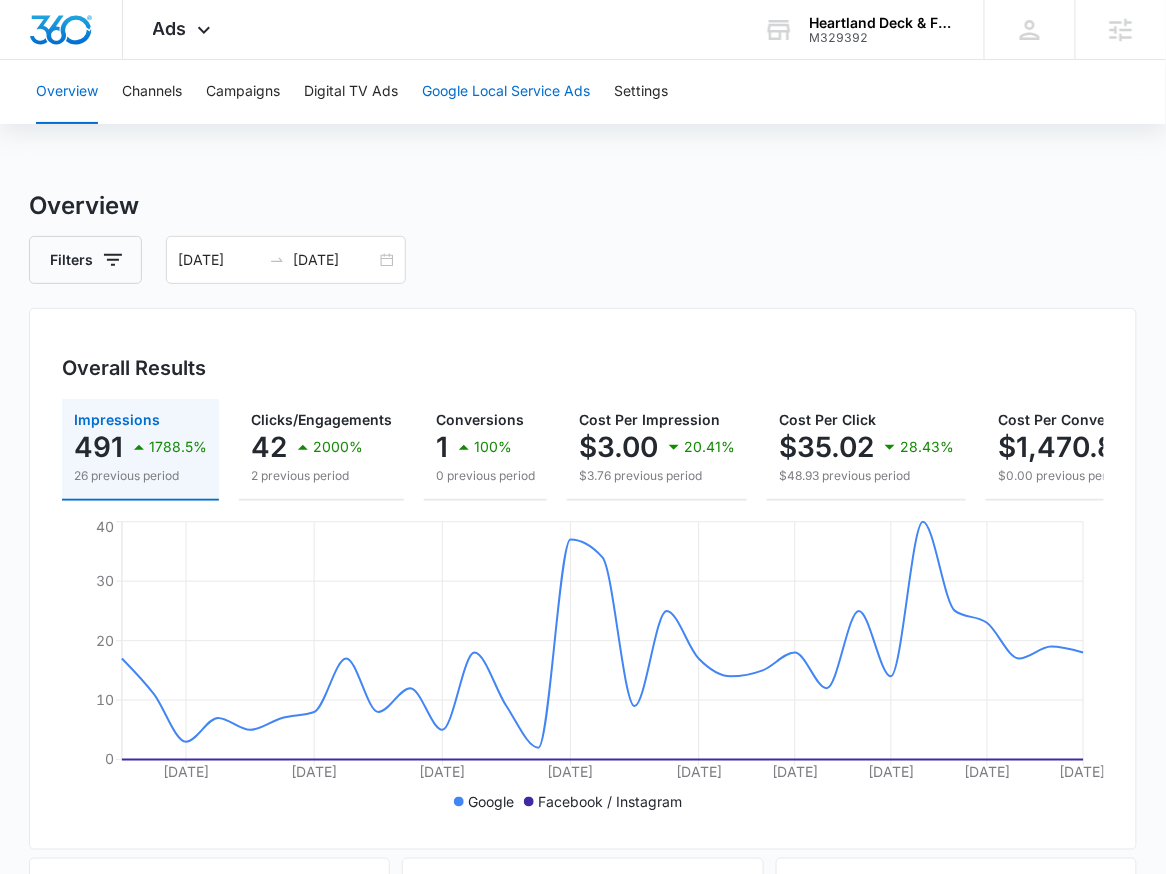 click on "Google Local Service Ads" at bounding box center (506, 92) 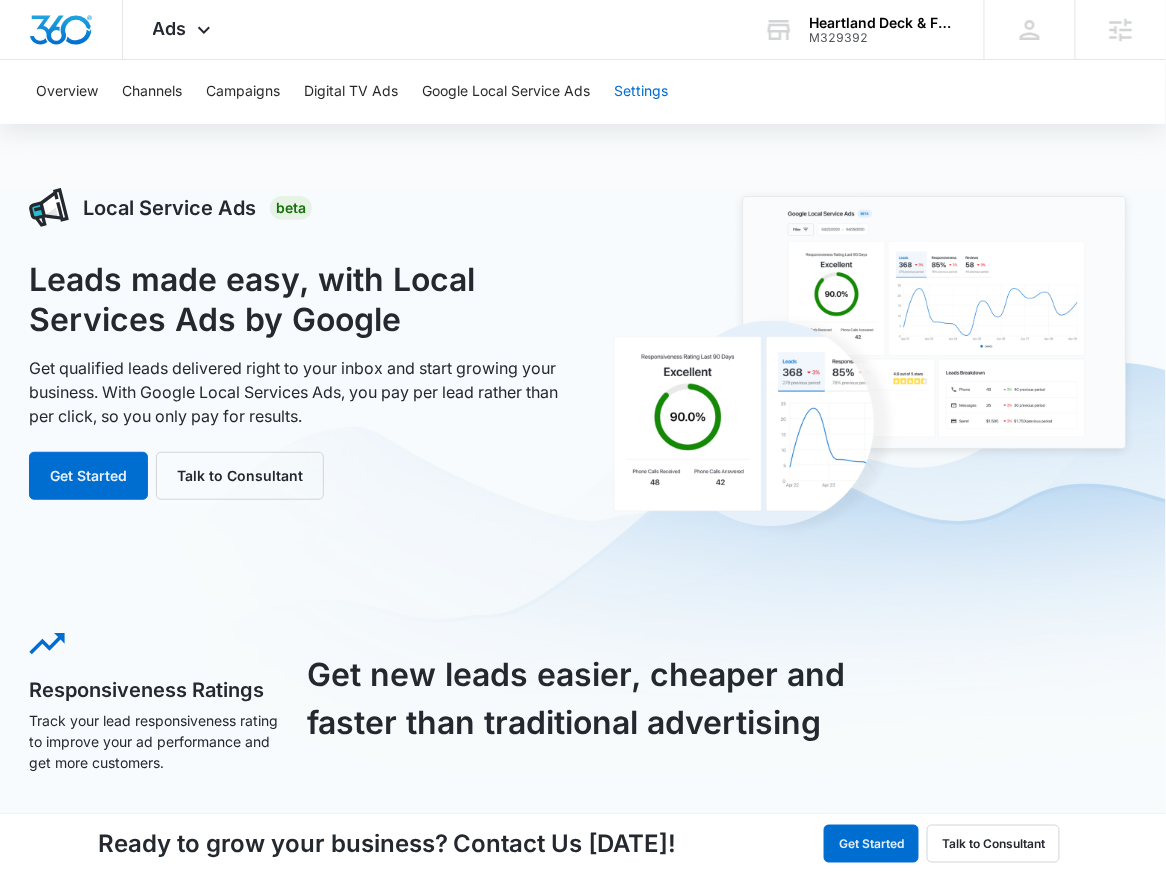 click on "Settings" at bounding box center (641, 92) 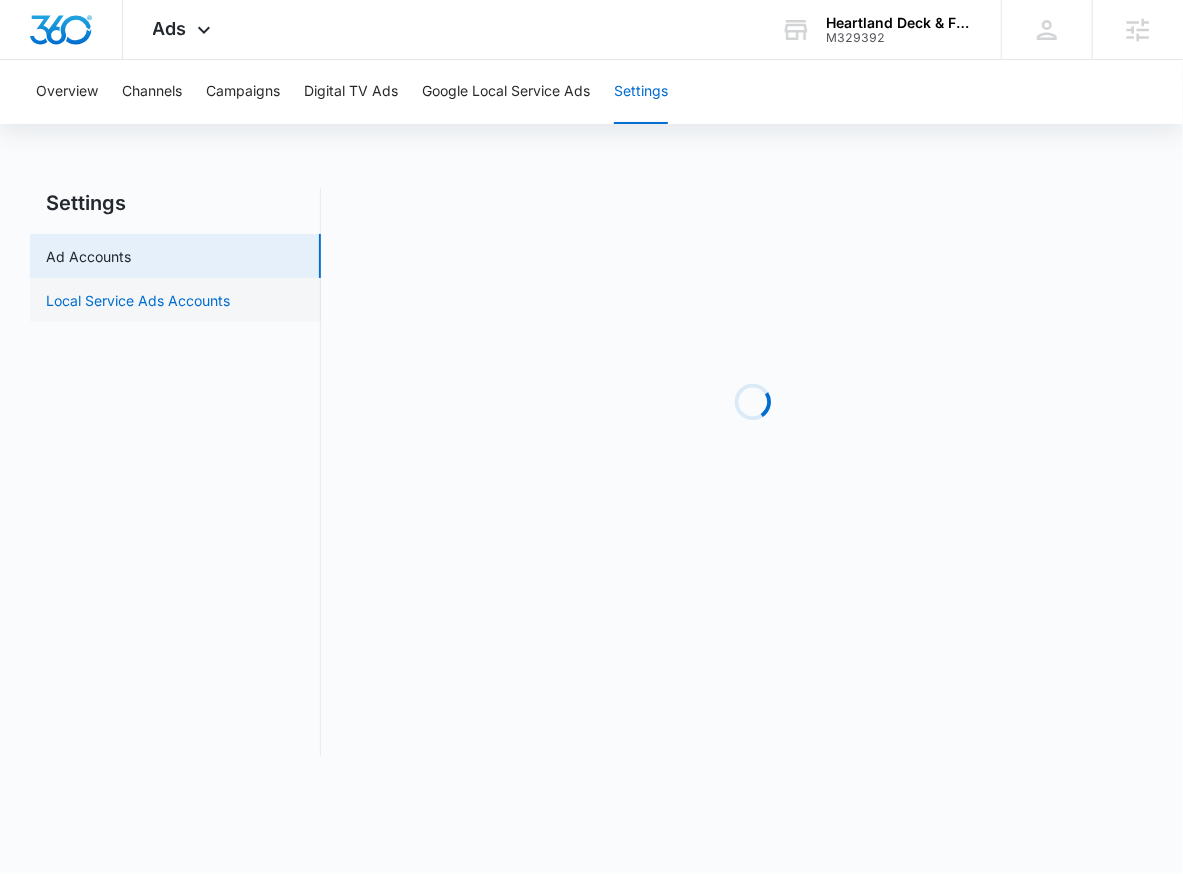 click on "Local Service Ads Accounts" at bounding box center (138, 300) 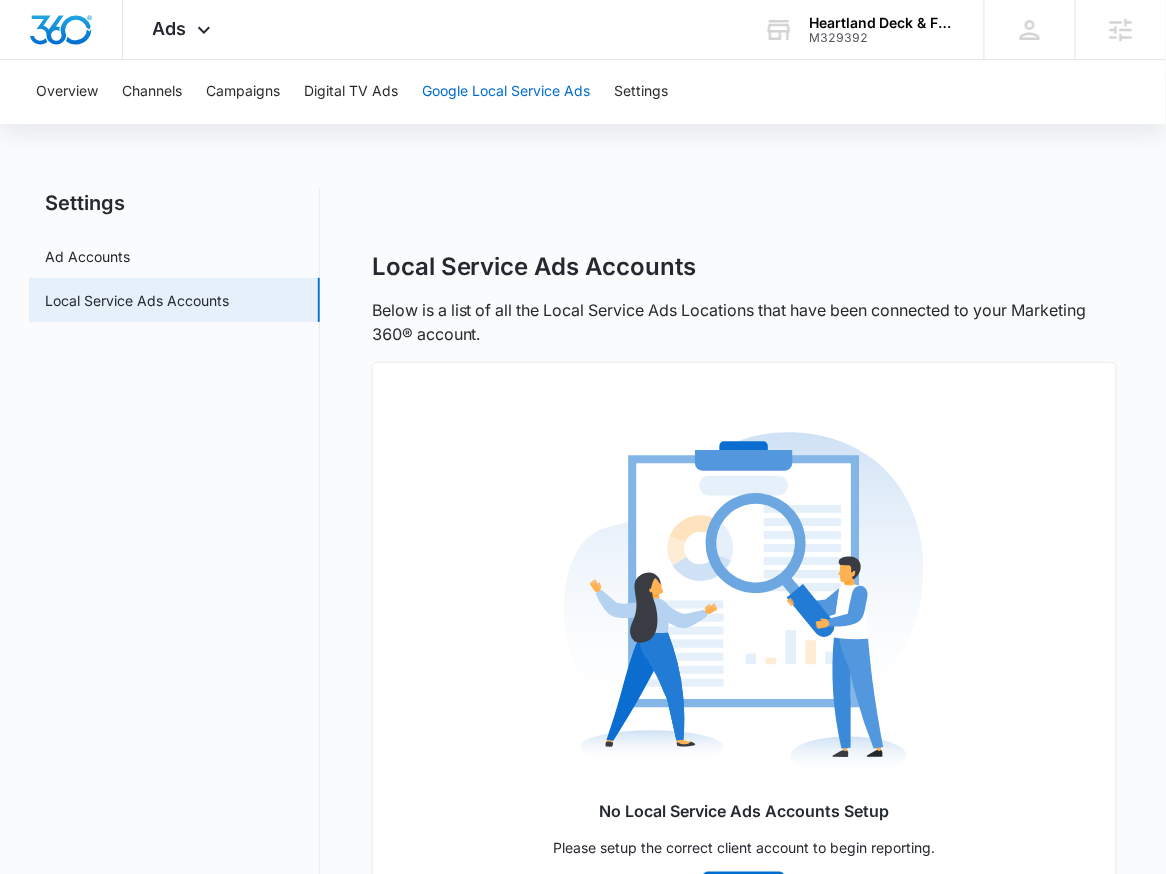 click on "Google Local Service Ads" at bounding box center [506, 92] 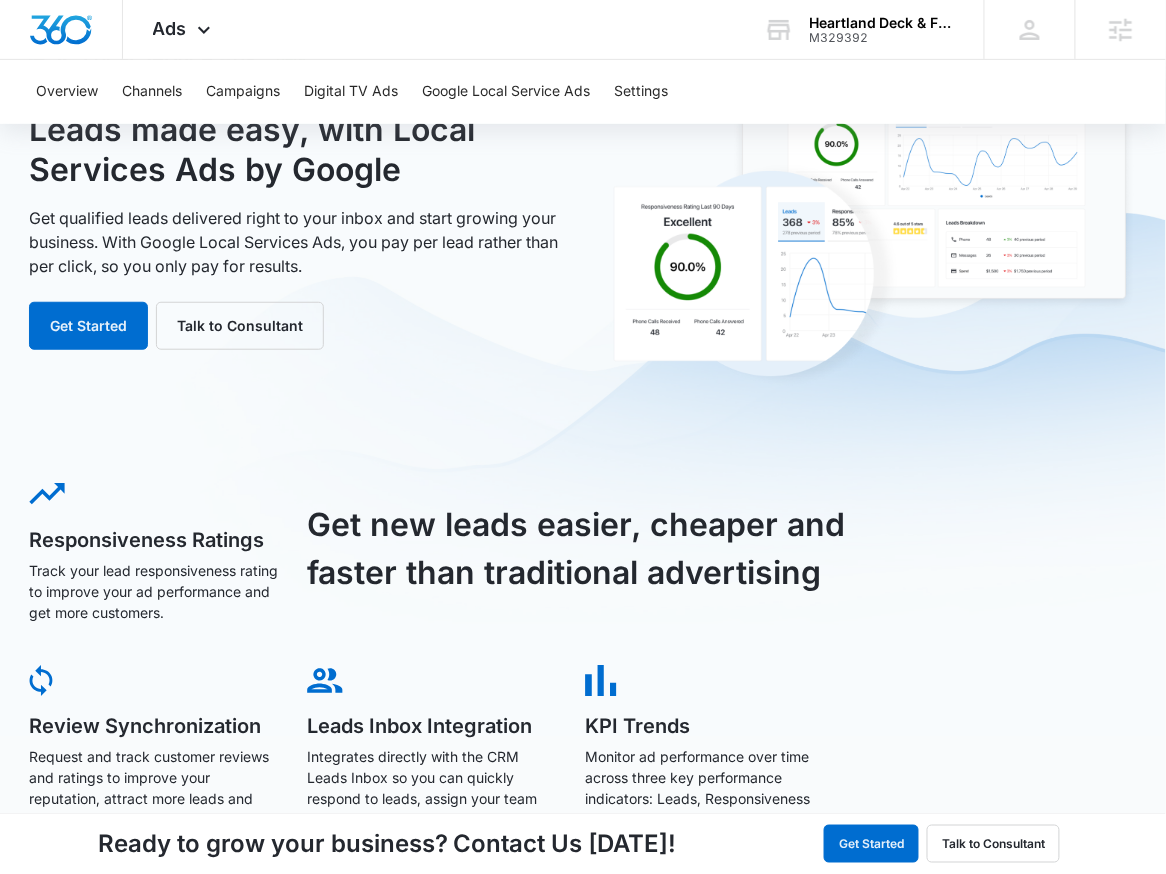 scroll, scrollTop: 0, scrollLeft: 0, axis: both 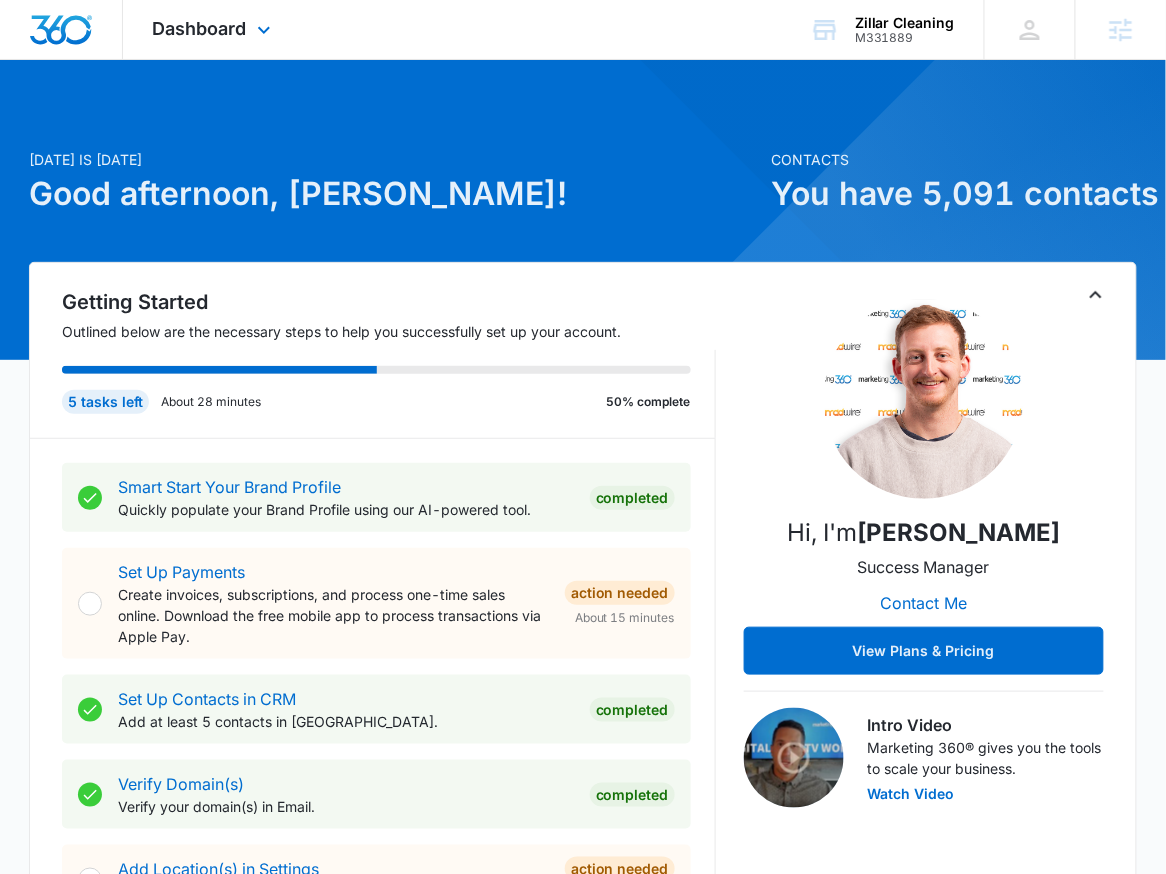 click on "Dashboard Apps Reputation Websites Forms CRM Email Social Payments POS Content Ads Intelligence Files Brand Settings" at bounding box center [214, 29] 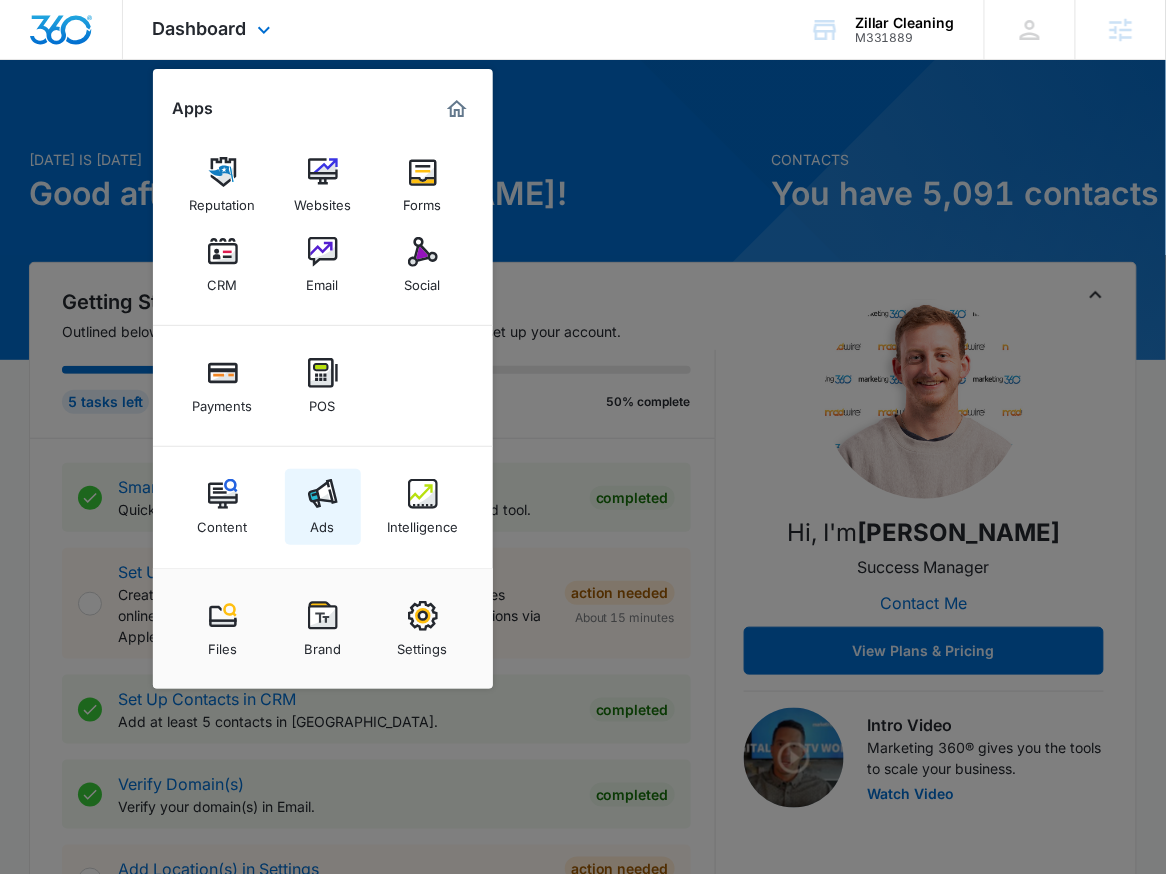 click on "Ads" at bounding box center (323, 507) 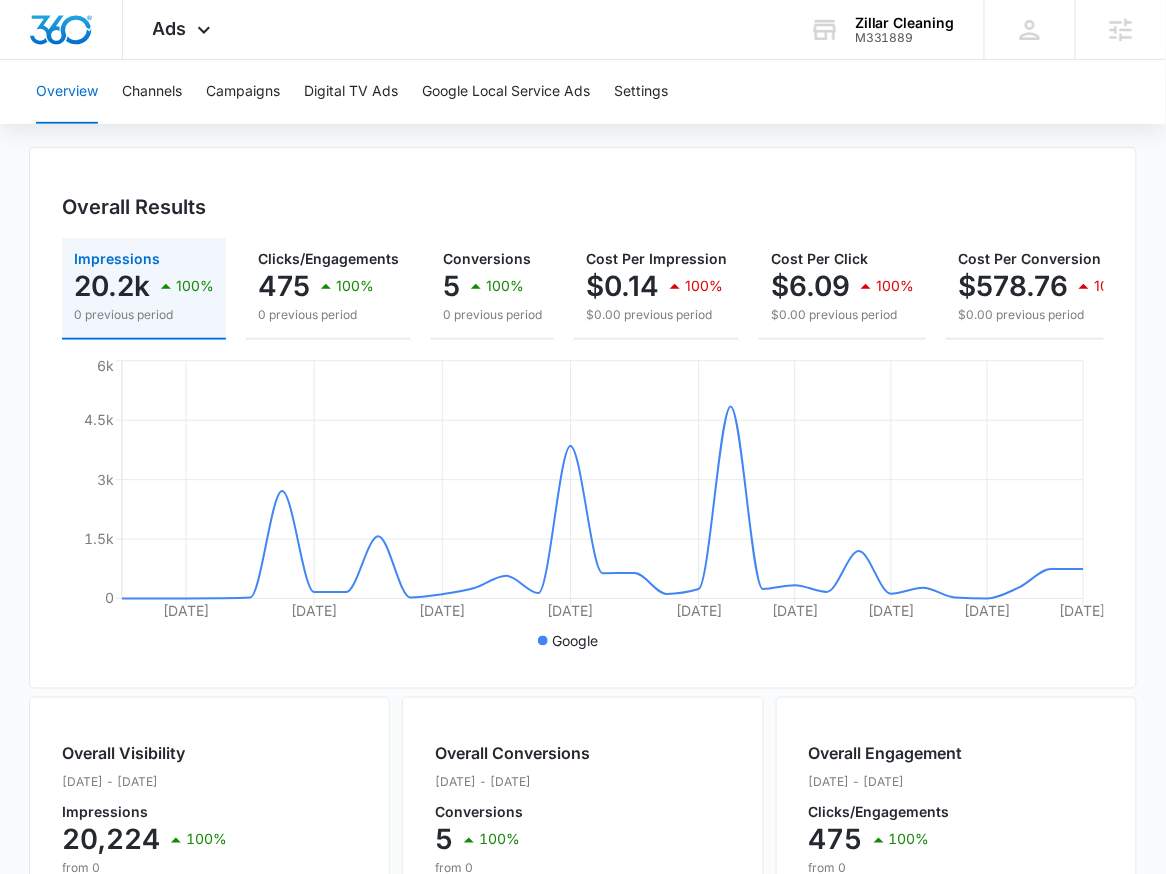 scroll, scrollTop: 0, scrollLeft: 0, axis: both 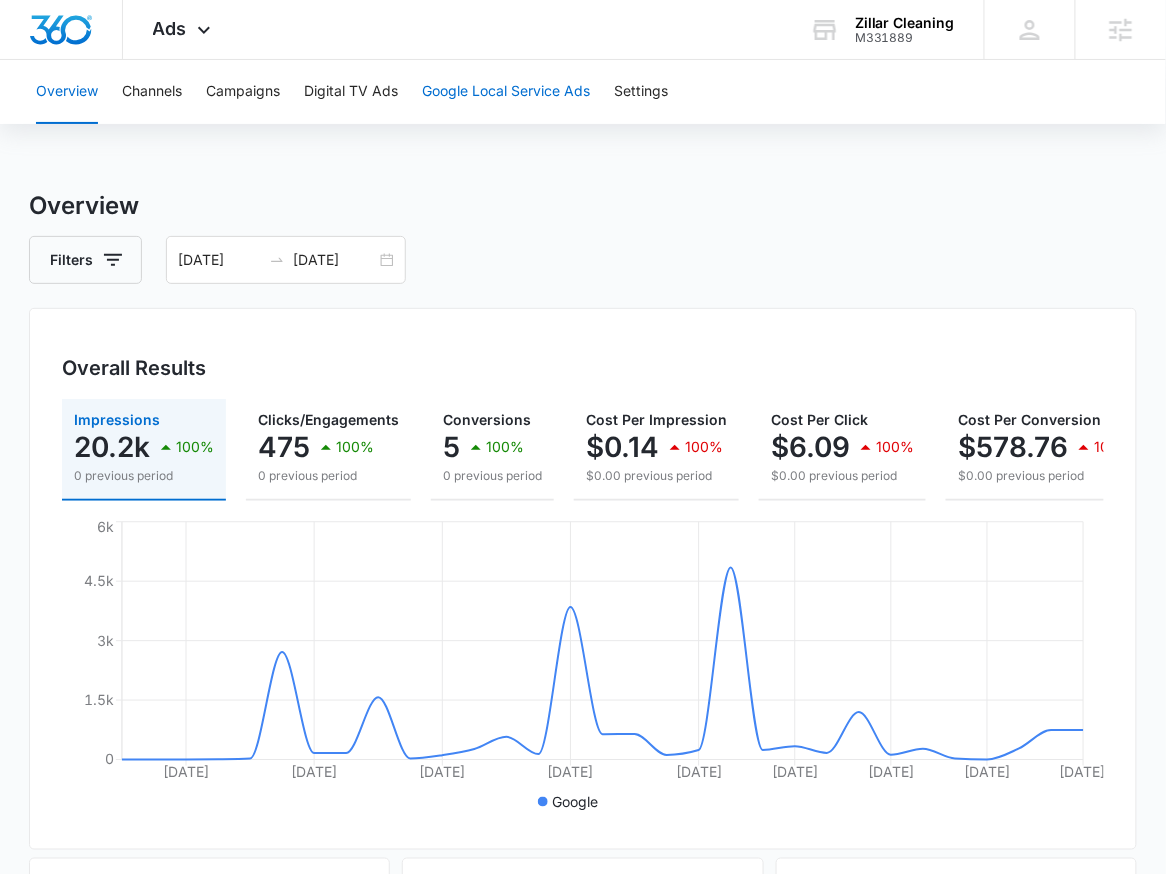 click on "Google Local Service Ads" at bounding box center (506, 92) 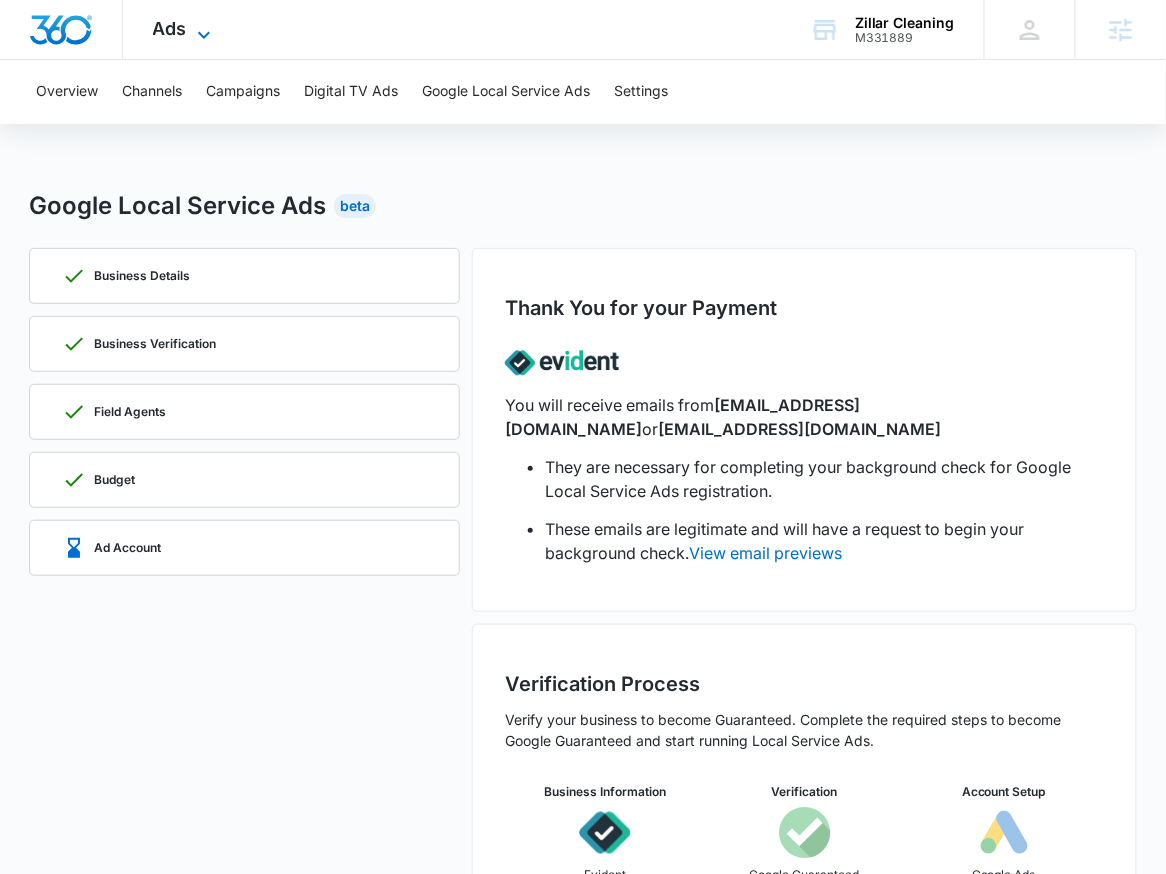 click on "Ads" at bounding box center (170, 28) 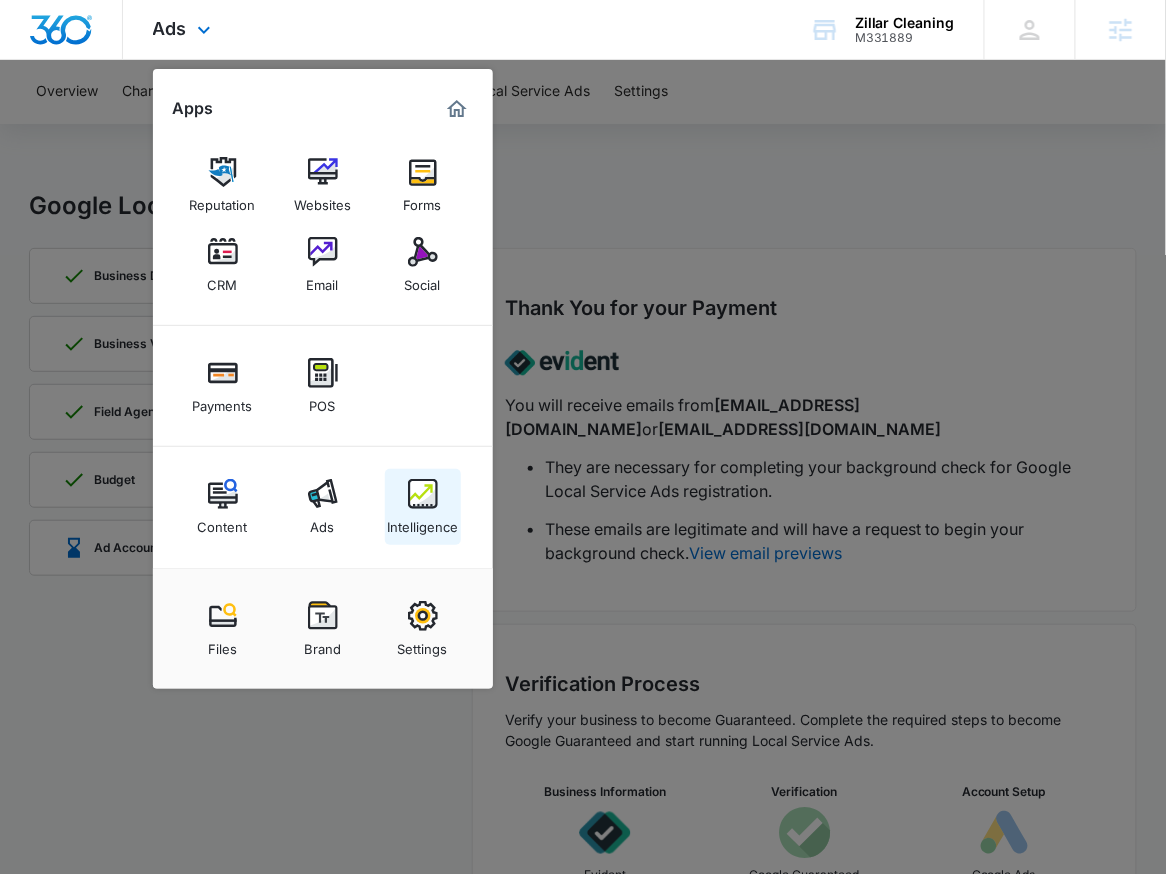 click on "Intelligence" at bounding box center [423, 507] 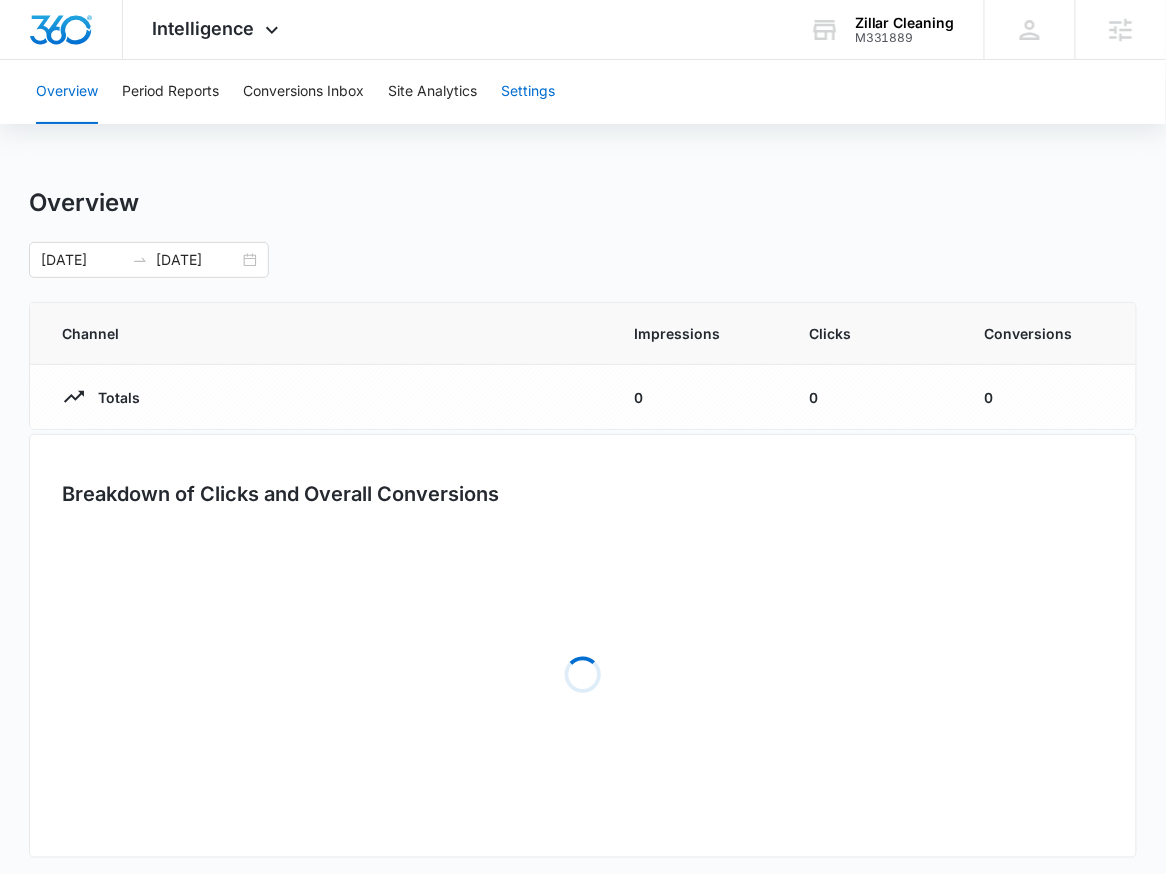 click on "Settings" at bounding box center (528, 92) 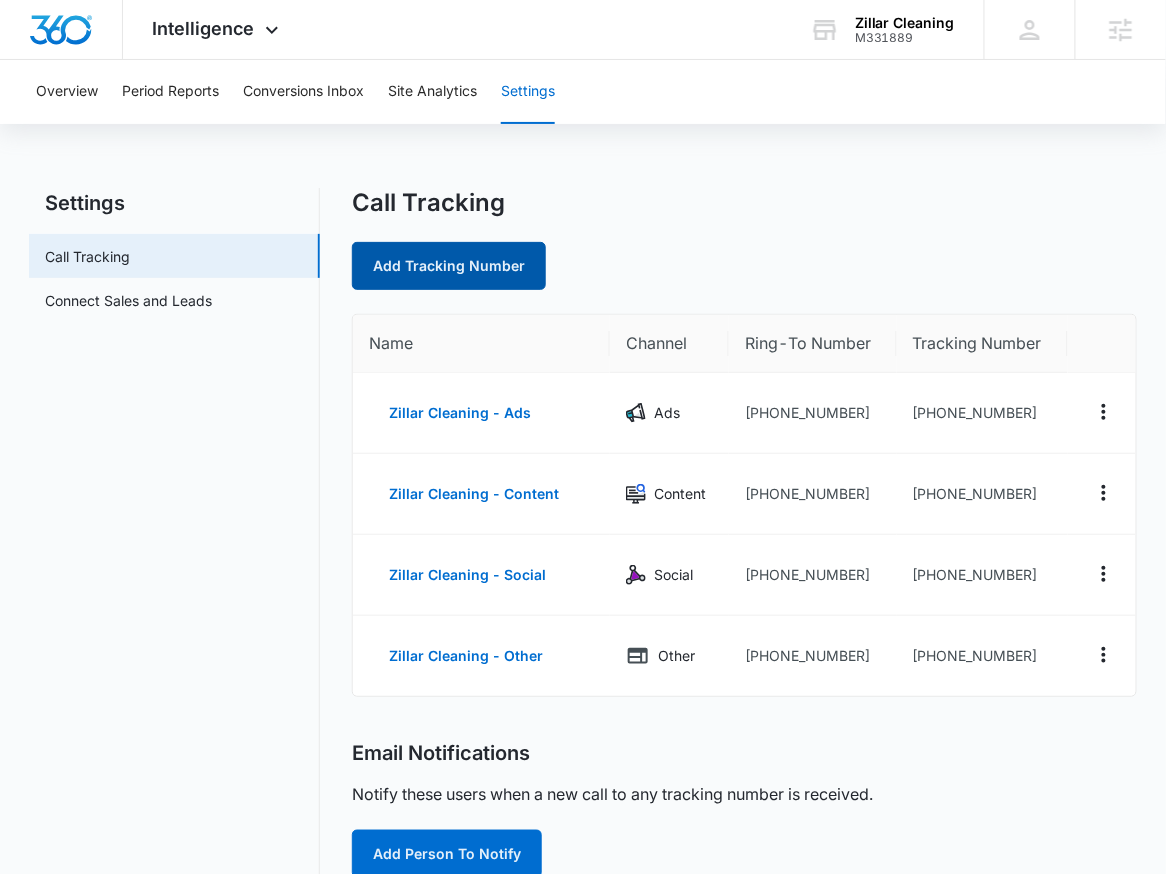 click on "Add Tracking Number" at bounding box center (449, 266) 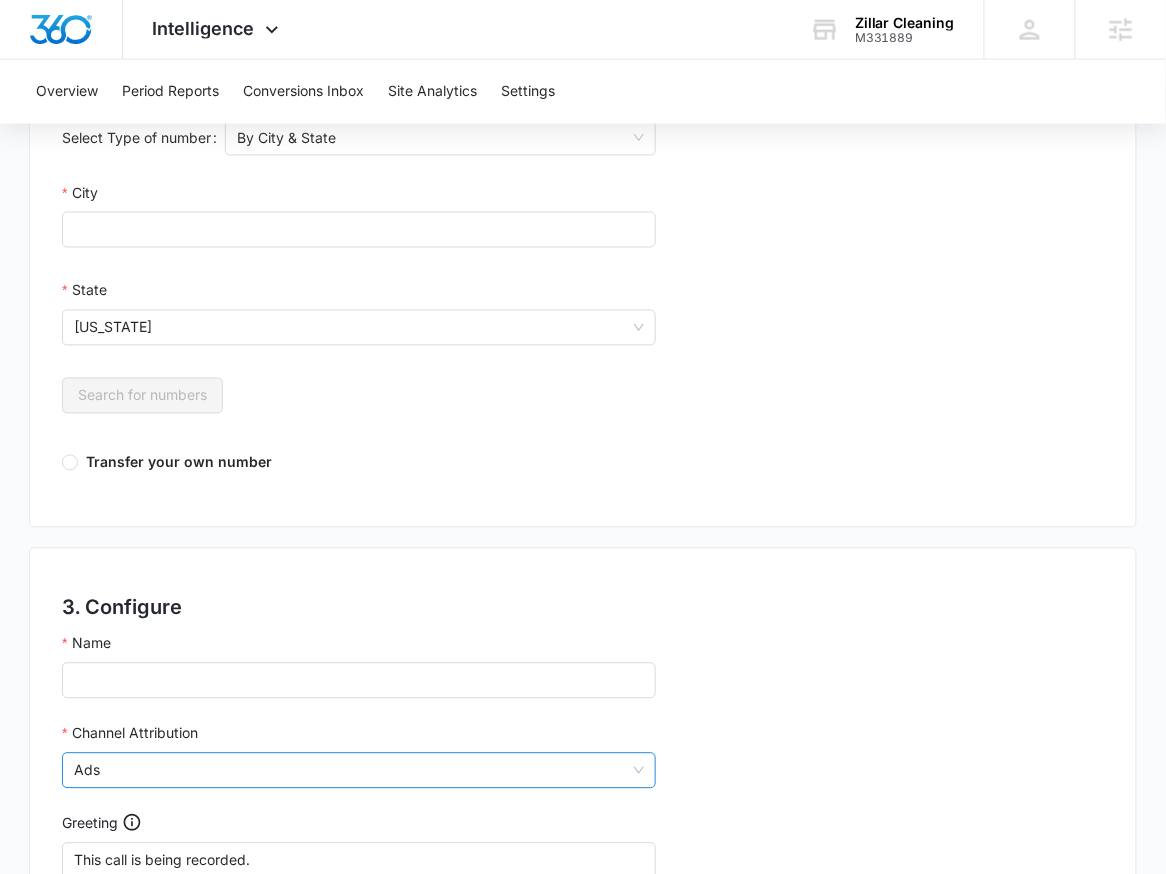 scroll, scrollTop: 840, scrollLeft: 0, axis: vertical 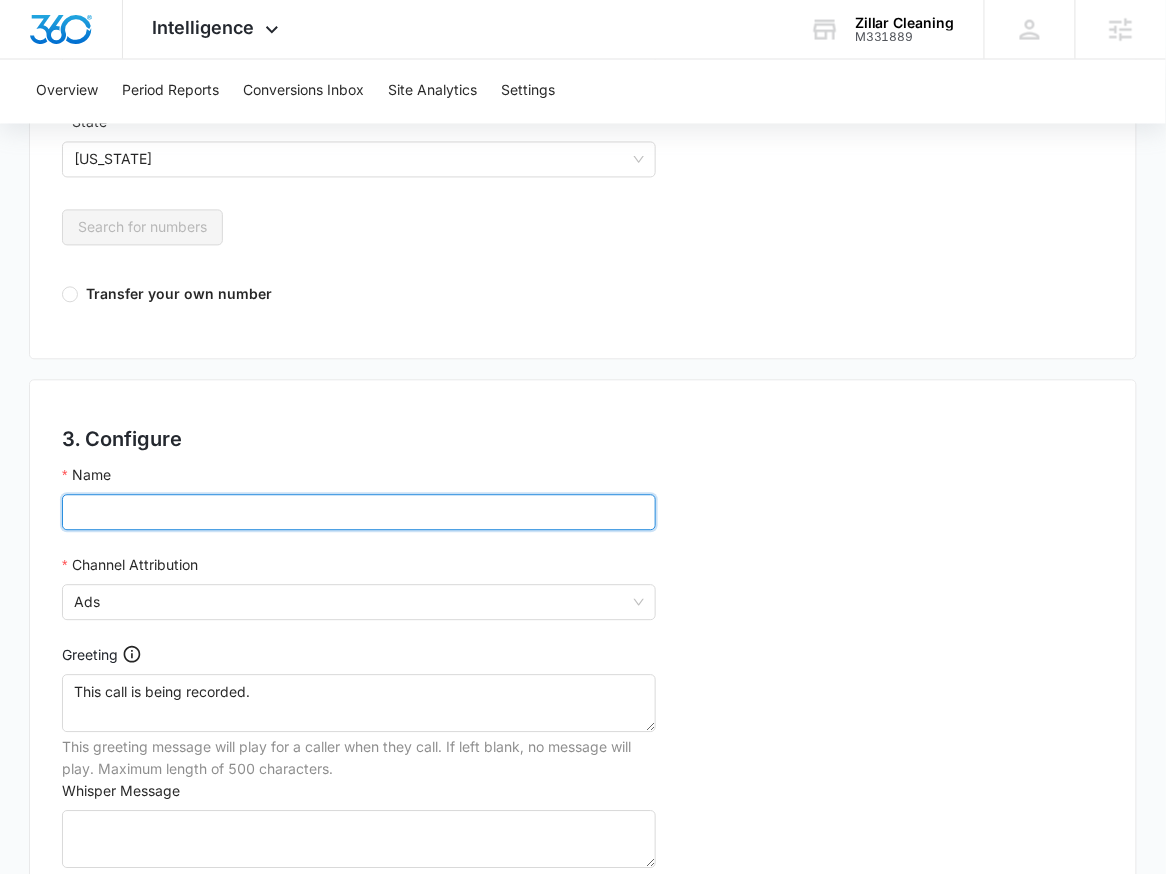 click on "Name" at bounding box center (359, 513) 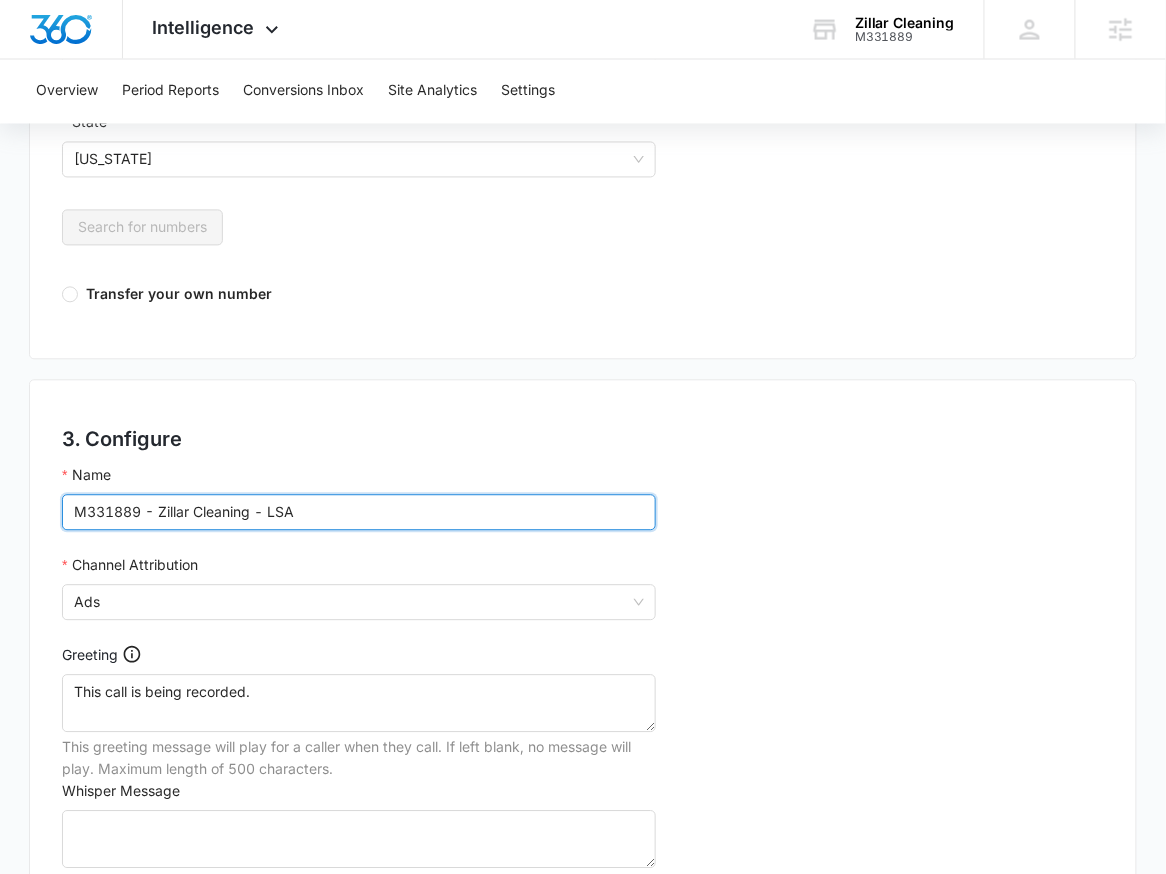 drag, startPoint x: 156, startPoint y: 515, endPoint x: -8, endPoint y: 506, distance: 164.24677 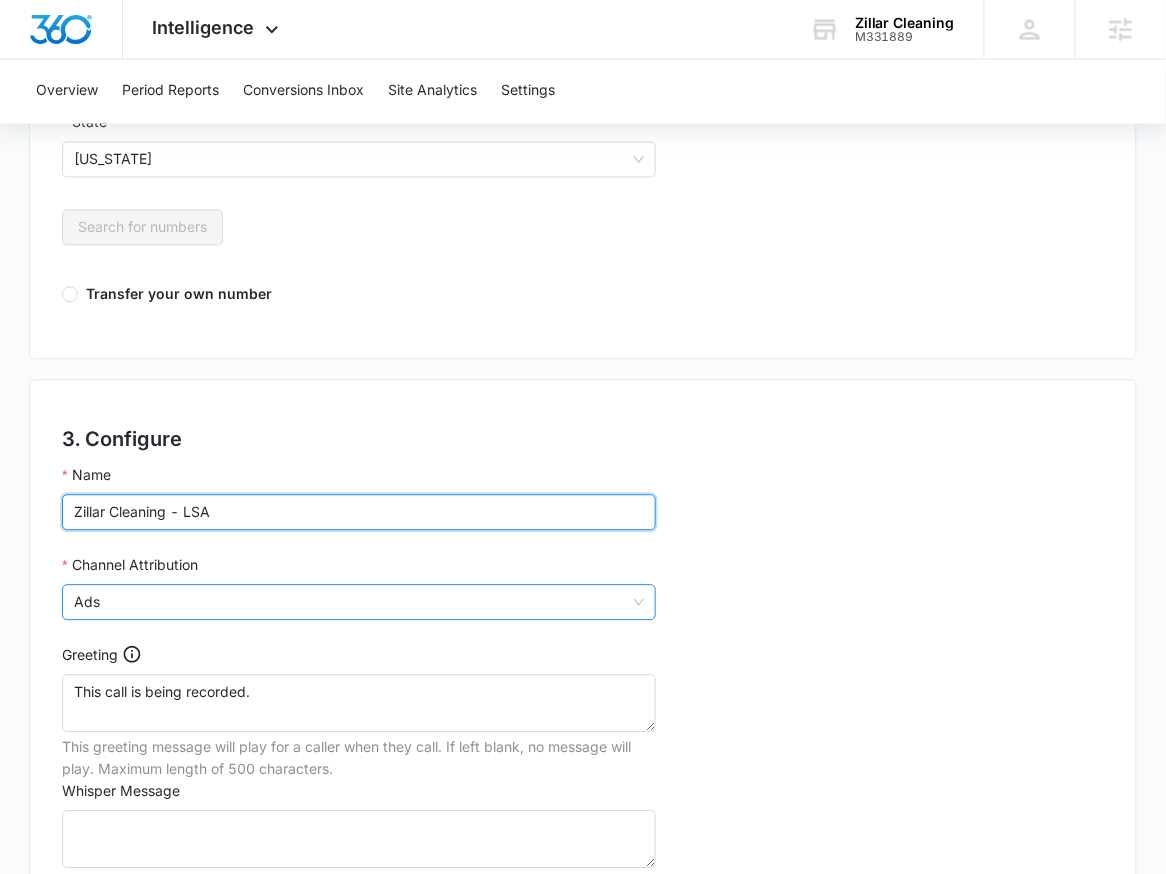 click on "Ads" at bounding box center (359, 603) 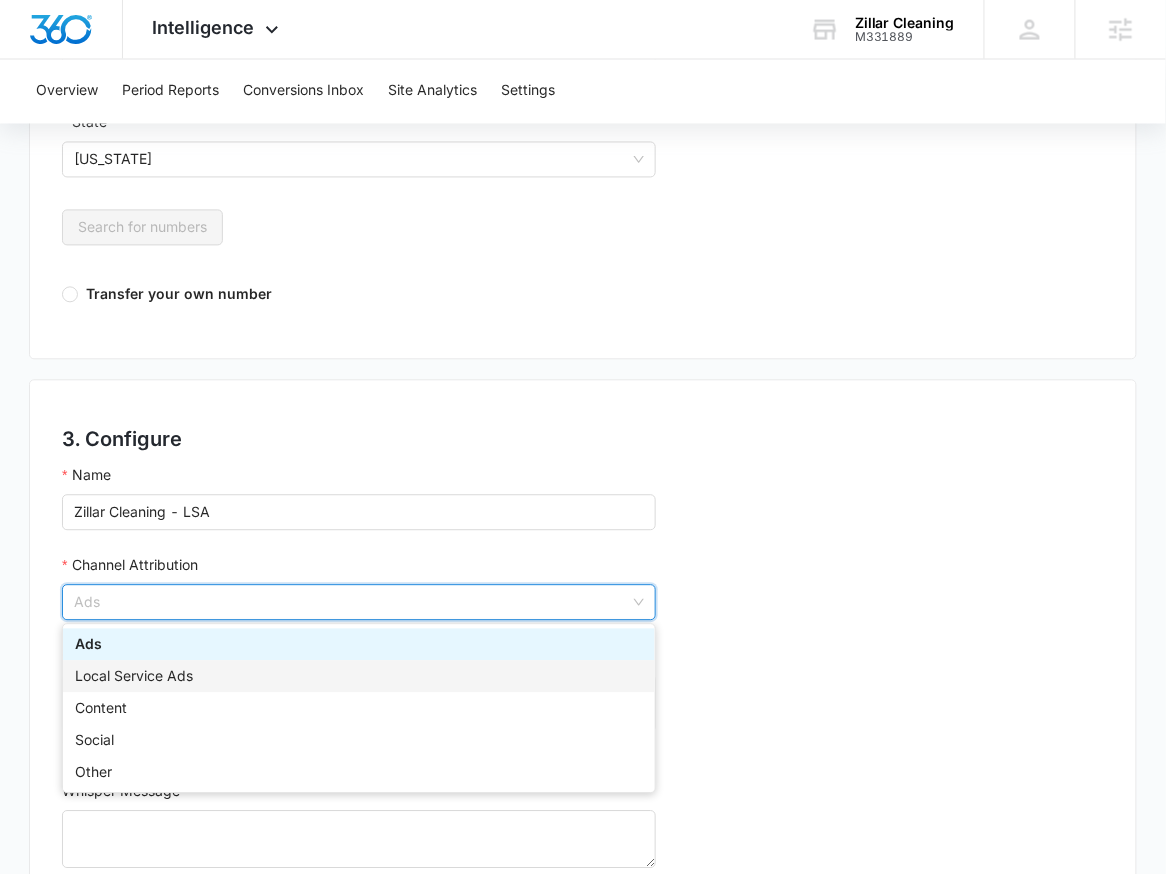 click on "Local Service Ads" at bounding box center (359, 677) 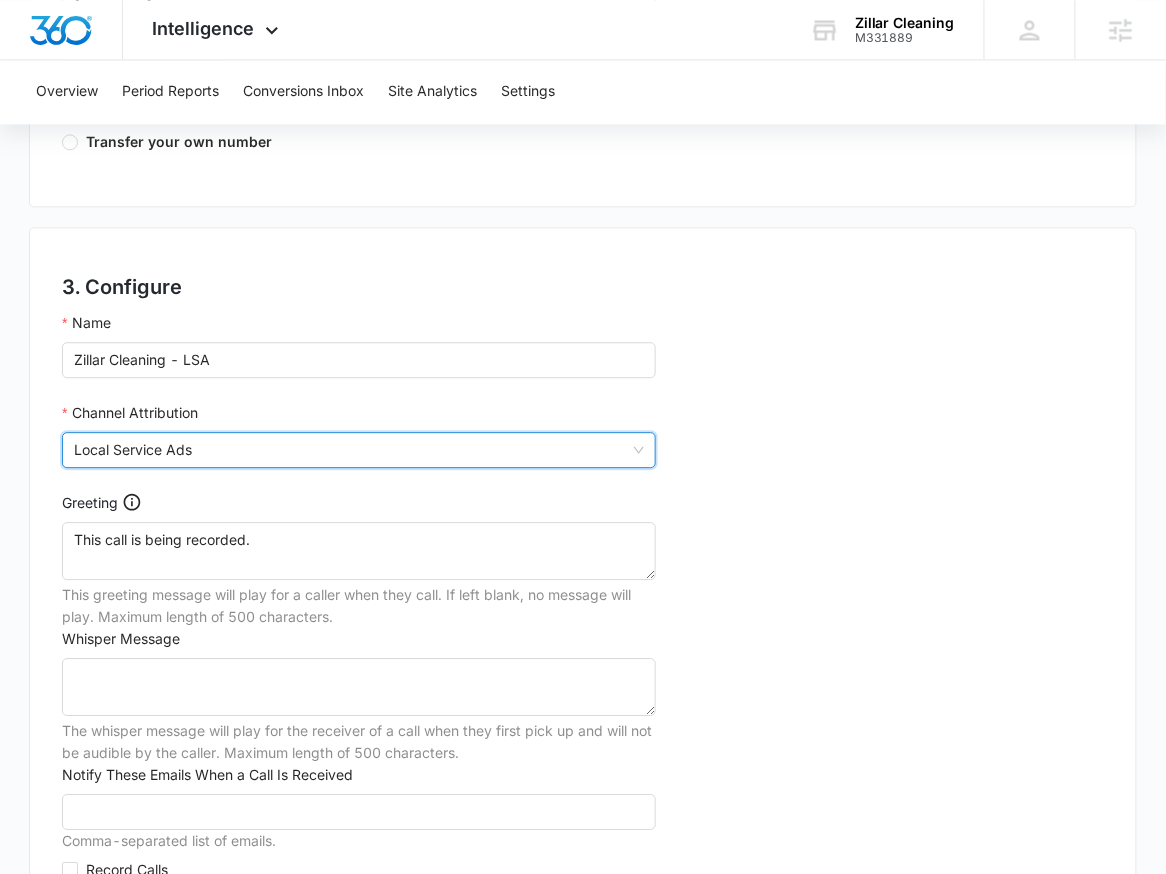 scroll, scrollTop: 1218, scrollLeft: 0, axis: vertical 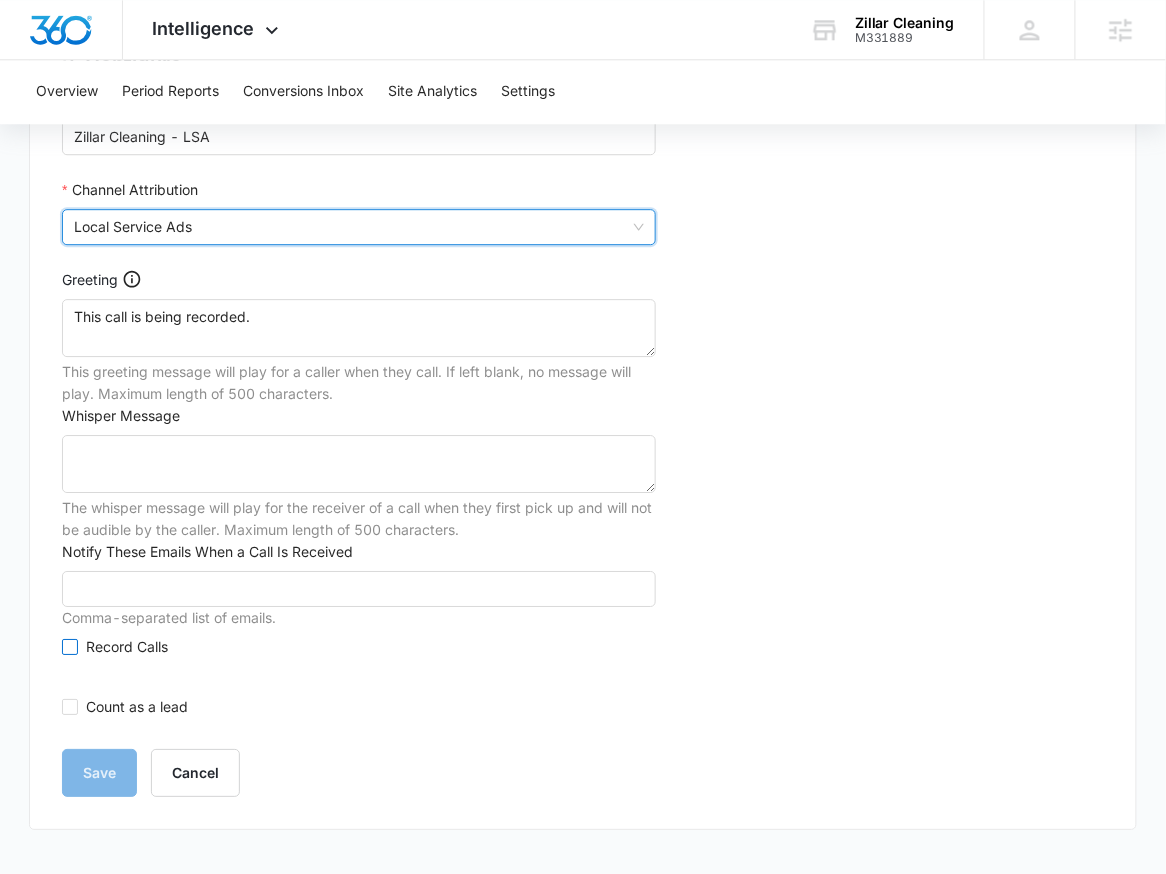 click on "Record Calls" at bounding box center [127, 647] 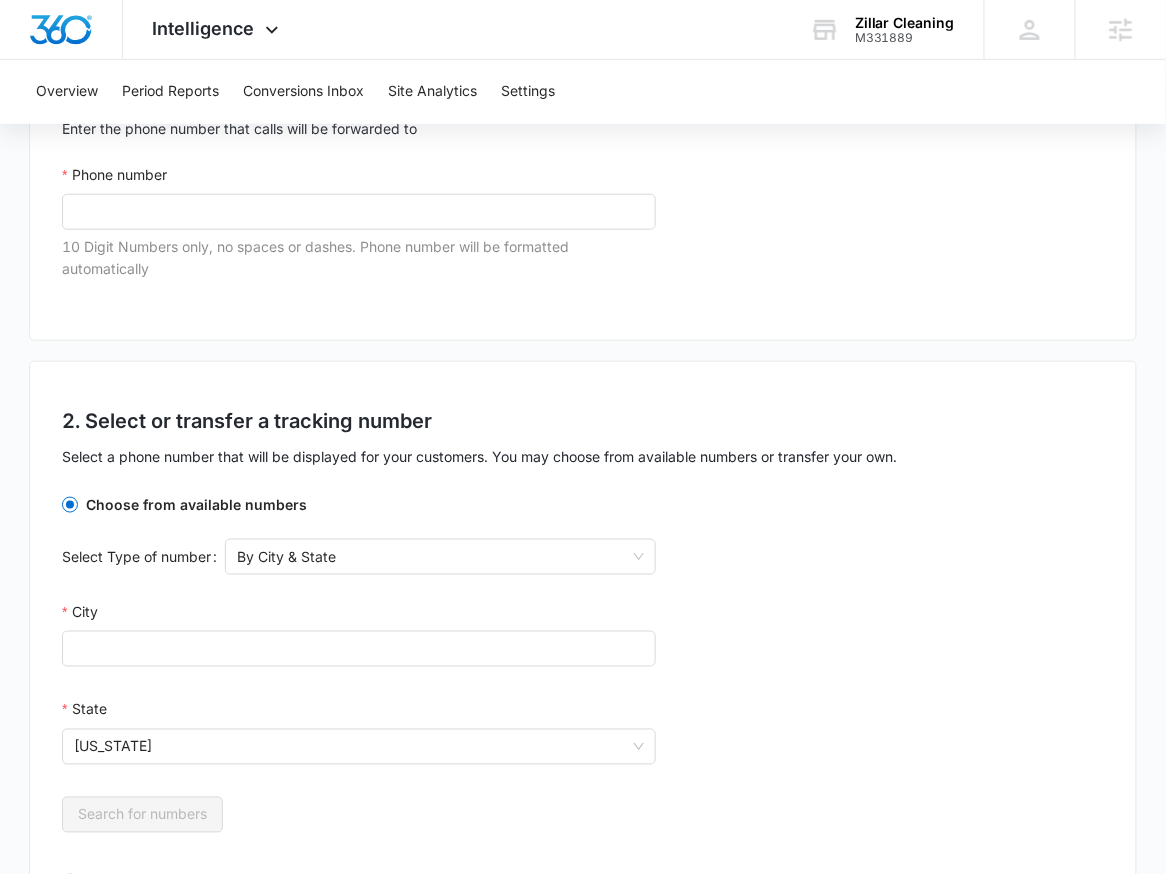 scroll, scrollTop: 0, scrollLeft: 0, axis: both 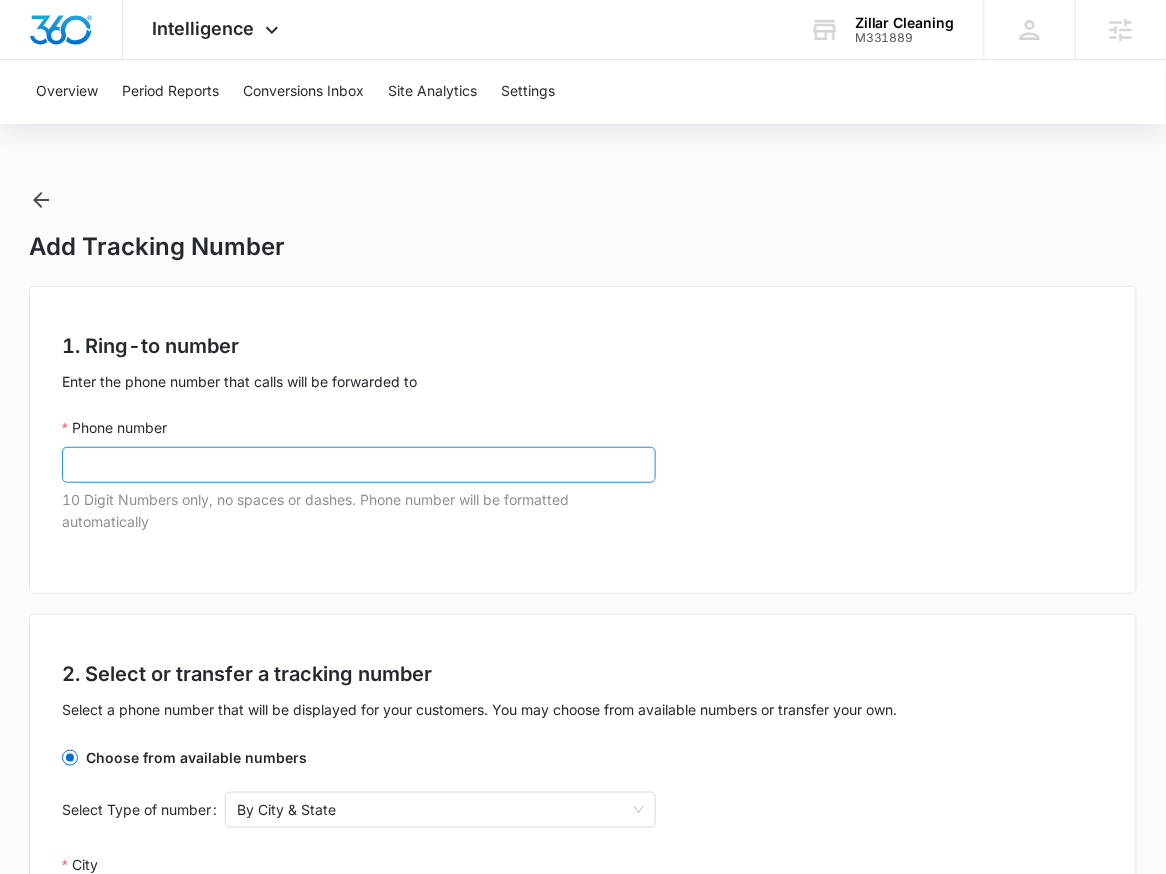 click on "Phone number" at bounding box center (359, 465) 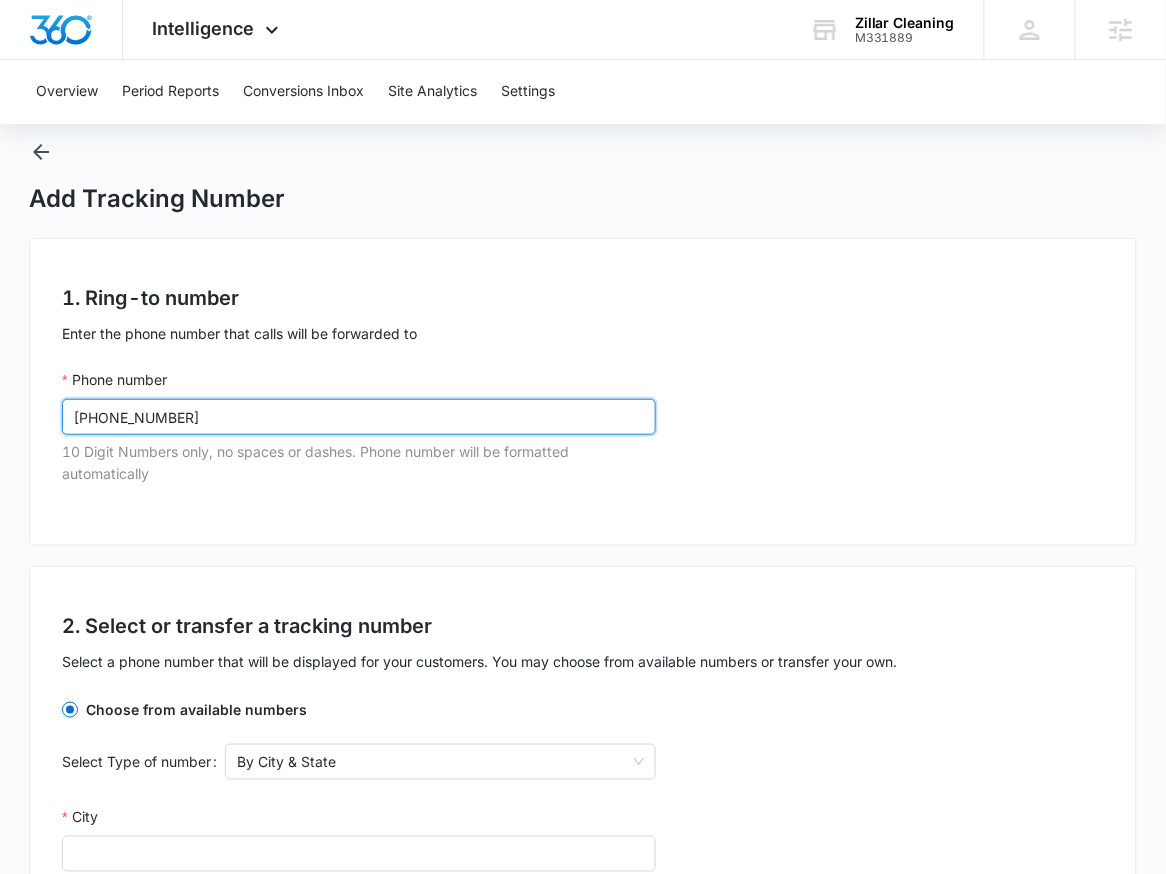 scroll, scrollTop: 88, scrollLeft: 0, axis: vertical 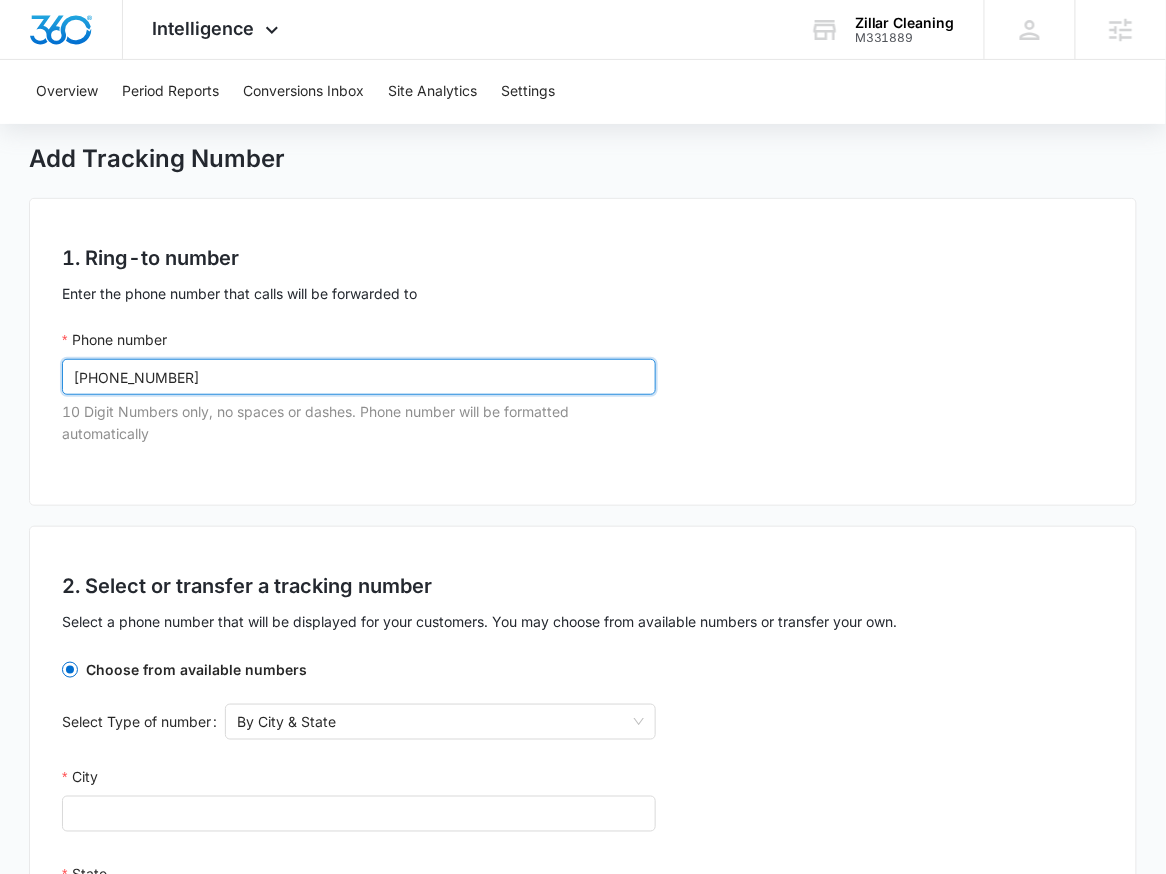 type on "(916) 699-7401" 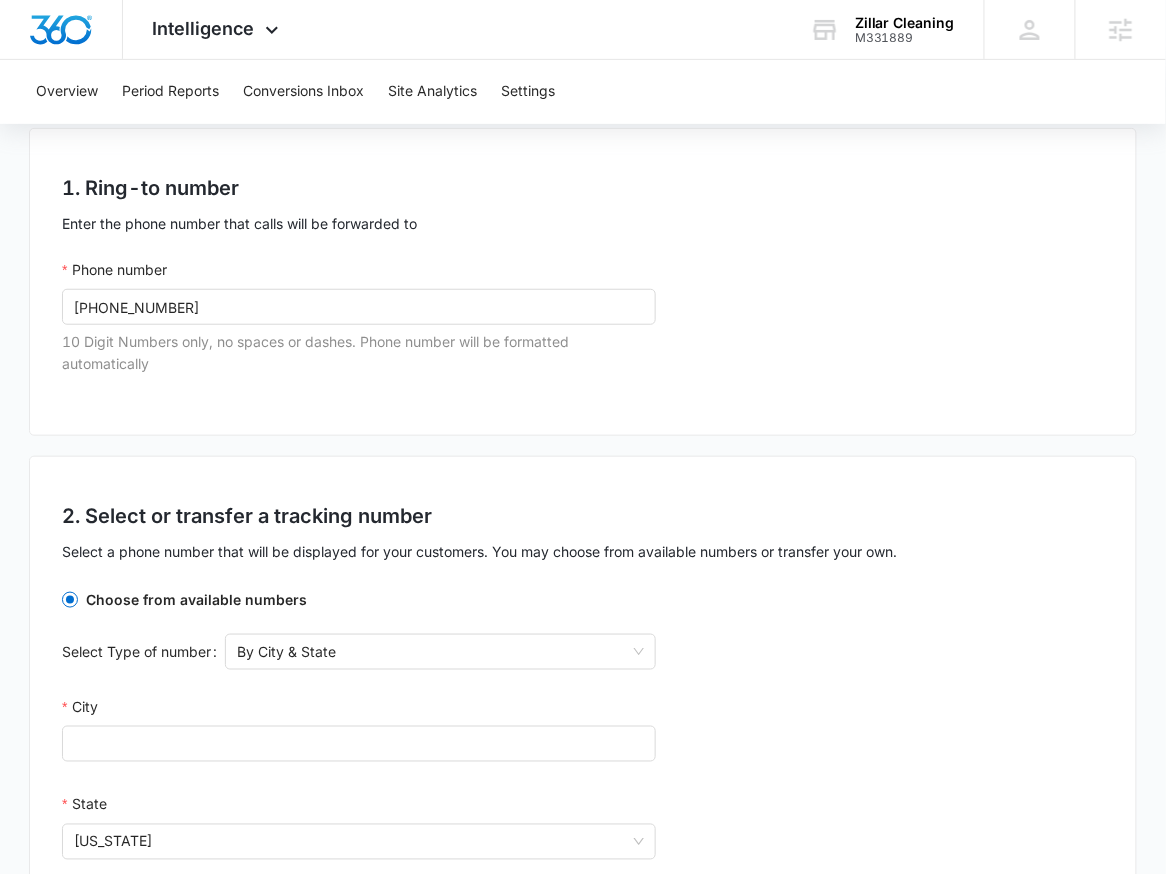 scroll, scrollTop: 164, scrollLeft: 0, axis: vertical 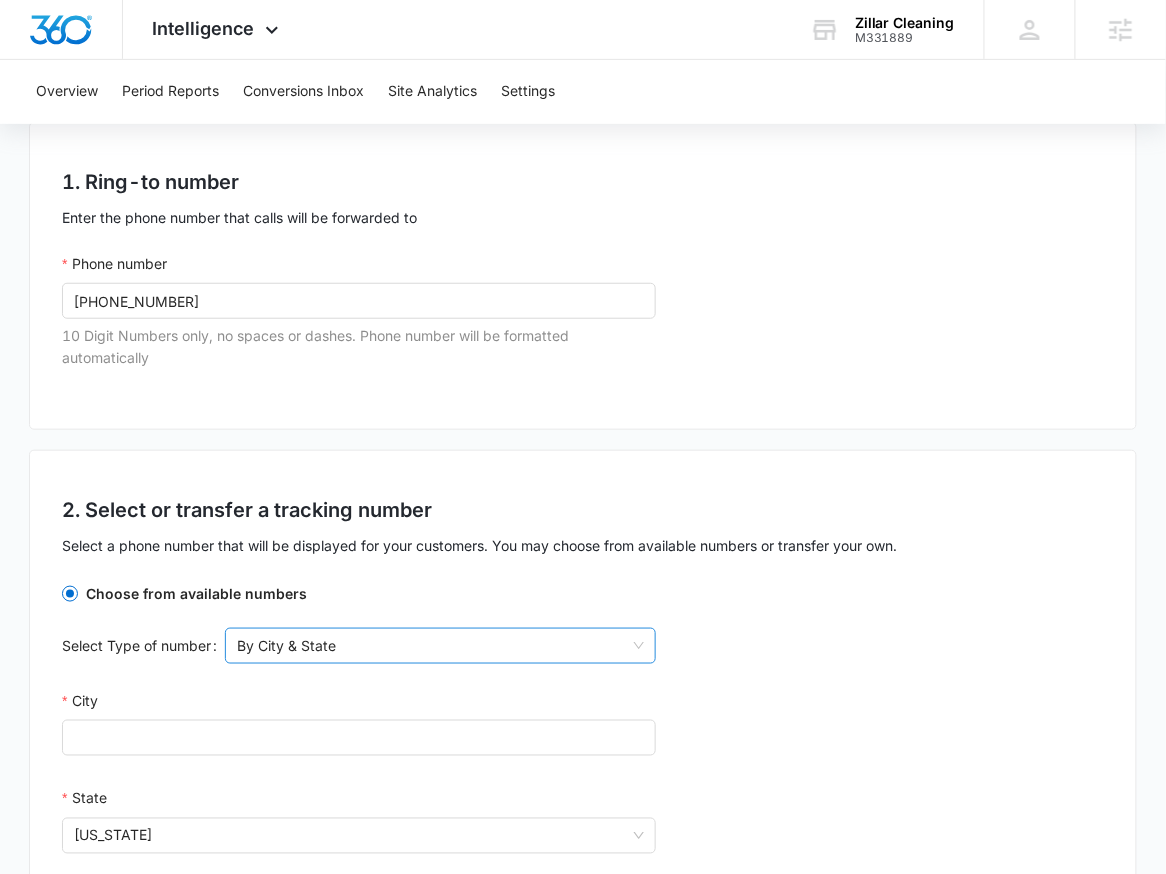 click on "By City & State" at bounding box center [440, 646] 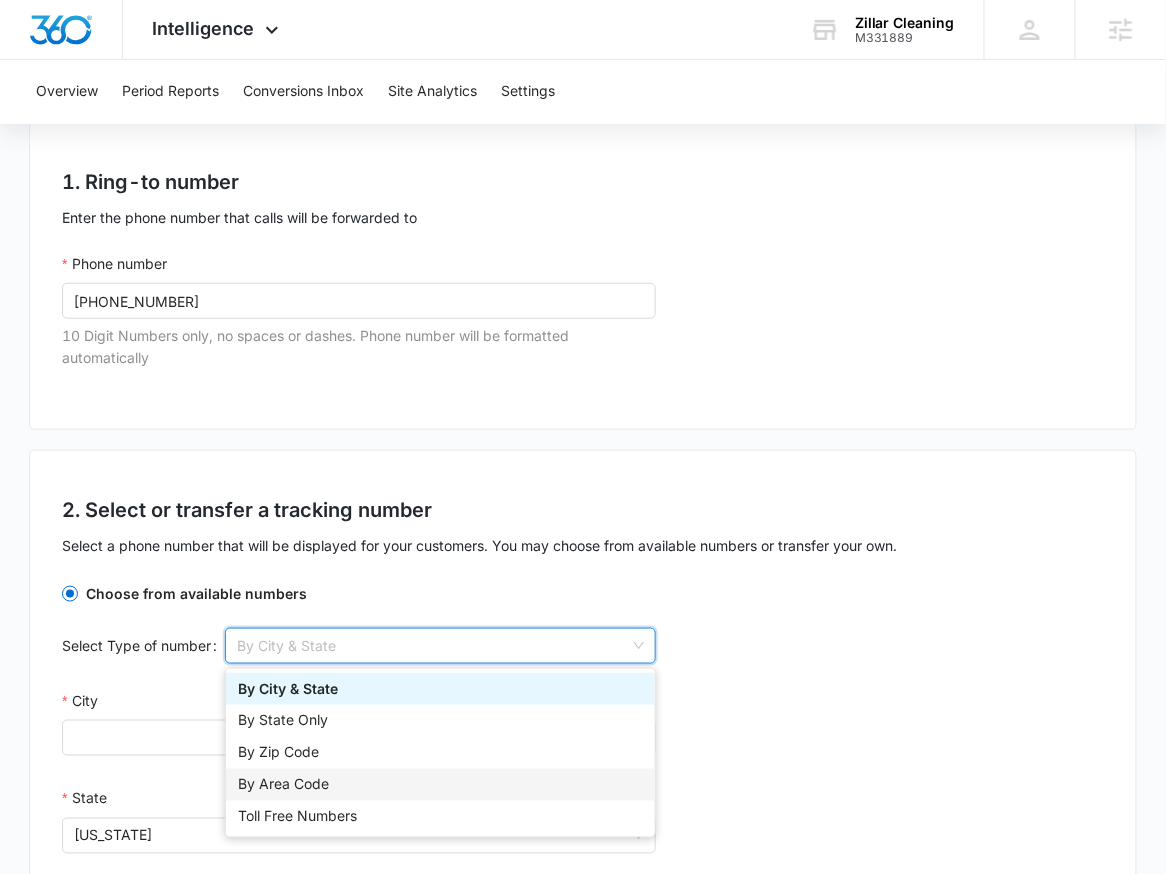 click on "By Area Code" at bounding box center (440, 785) 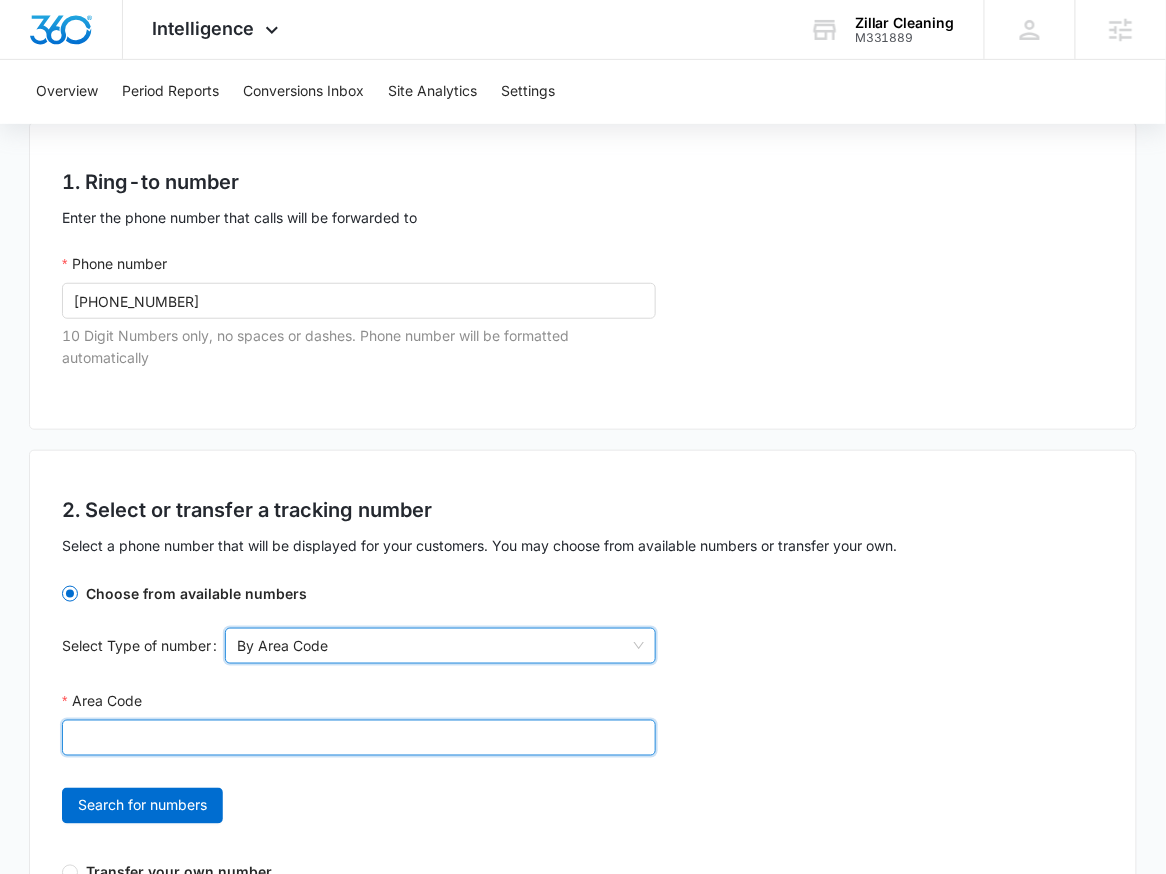 click on "Area Code" at bounding box center [359, 738] 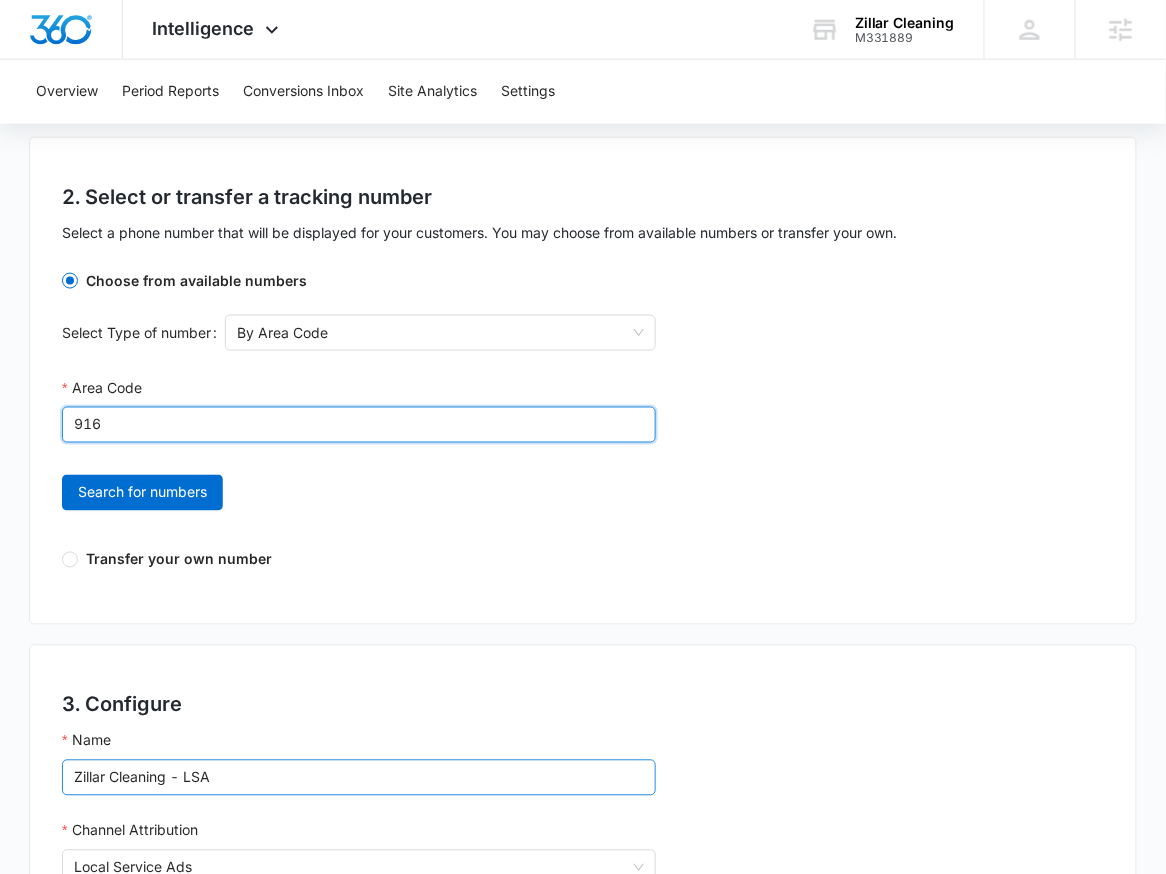 scroll, scrollTop: 564, scrollLeft: 0, axis: vertical 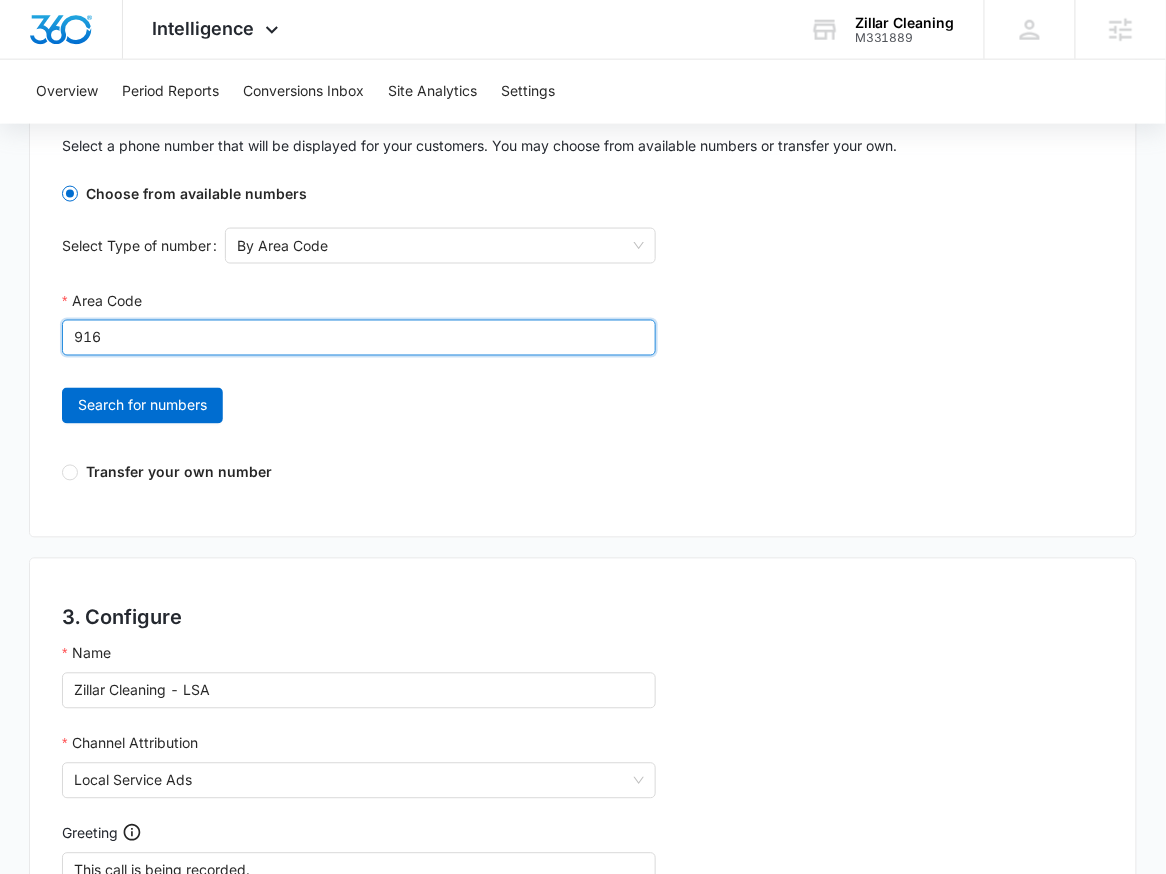 type on "916" 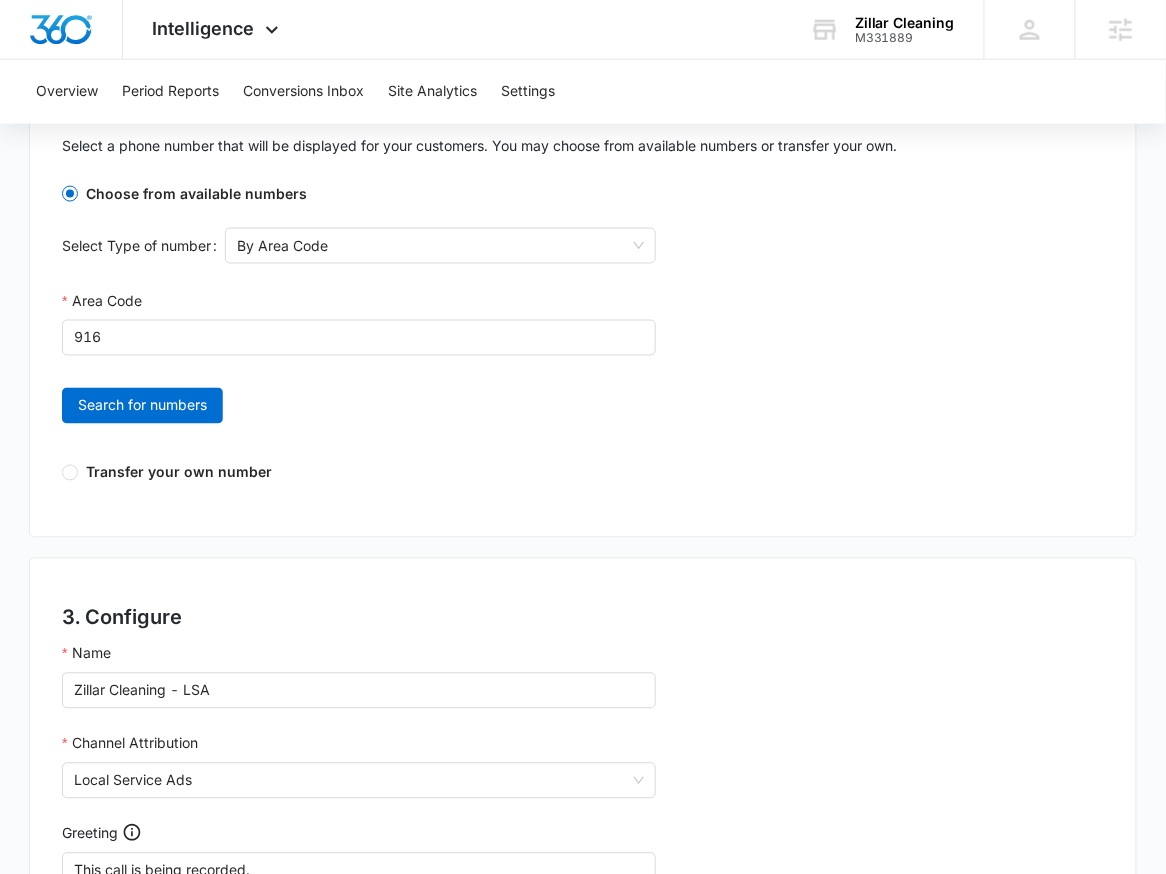 click on "3.   Configure Name Zillar Cleaning - LSA Channel Attribution Local Service Ads ADS LSA CONTENT Ads Local Service Ads Content Social Other Greeting This call is being recorded. This greeting message will play for a caller when they call. If left blank, no message will play. Maximum length of 500 characters. Whisper Message The whisper message will play for the receiver of a call when they first pick up and will not be audible by the caller. Maximum length of 500 characters. Notify These Emails When a Call Is Received Comma-separated list of emails. Record Calls Count as a lead Save Cancel" at bounding box center [583, 971] 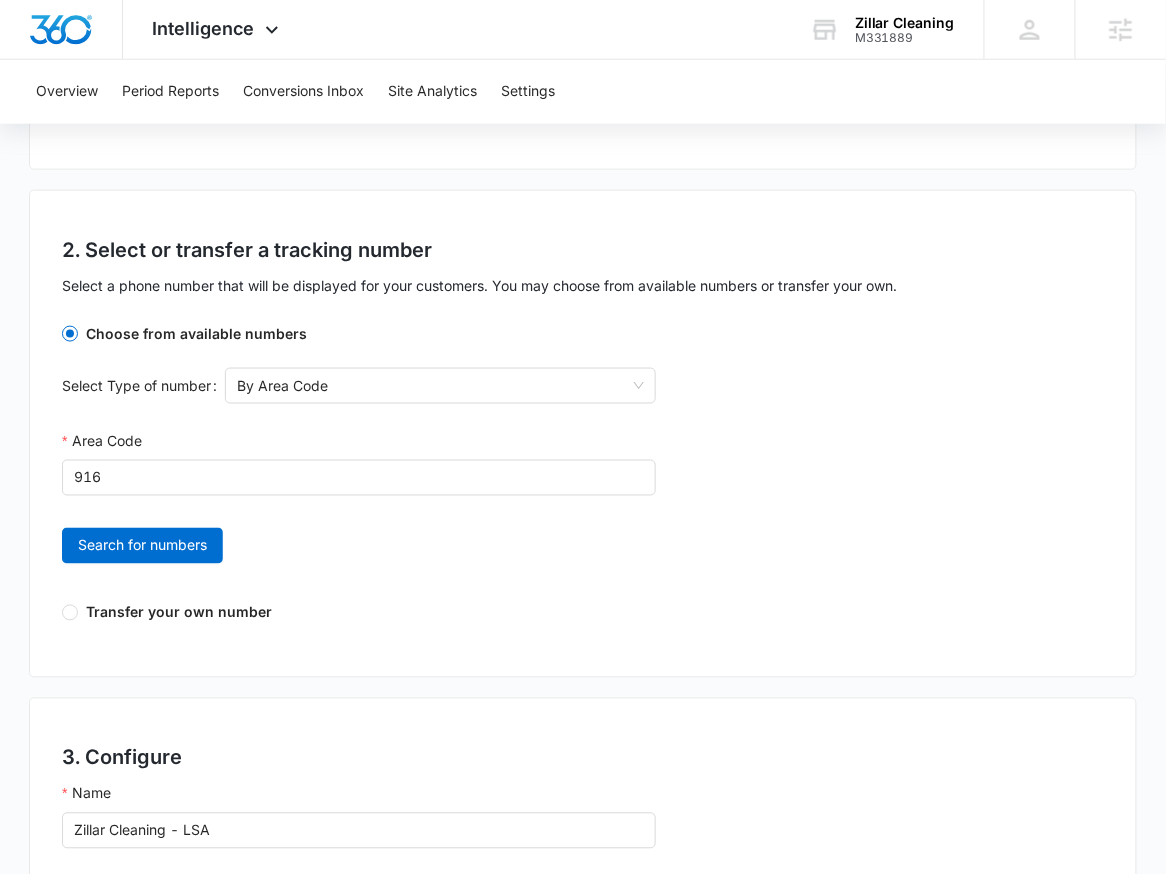 scroll, scrollTop: 188, scrollLeft: 0, axis: vertical 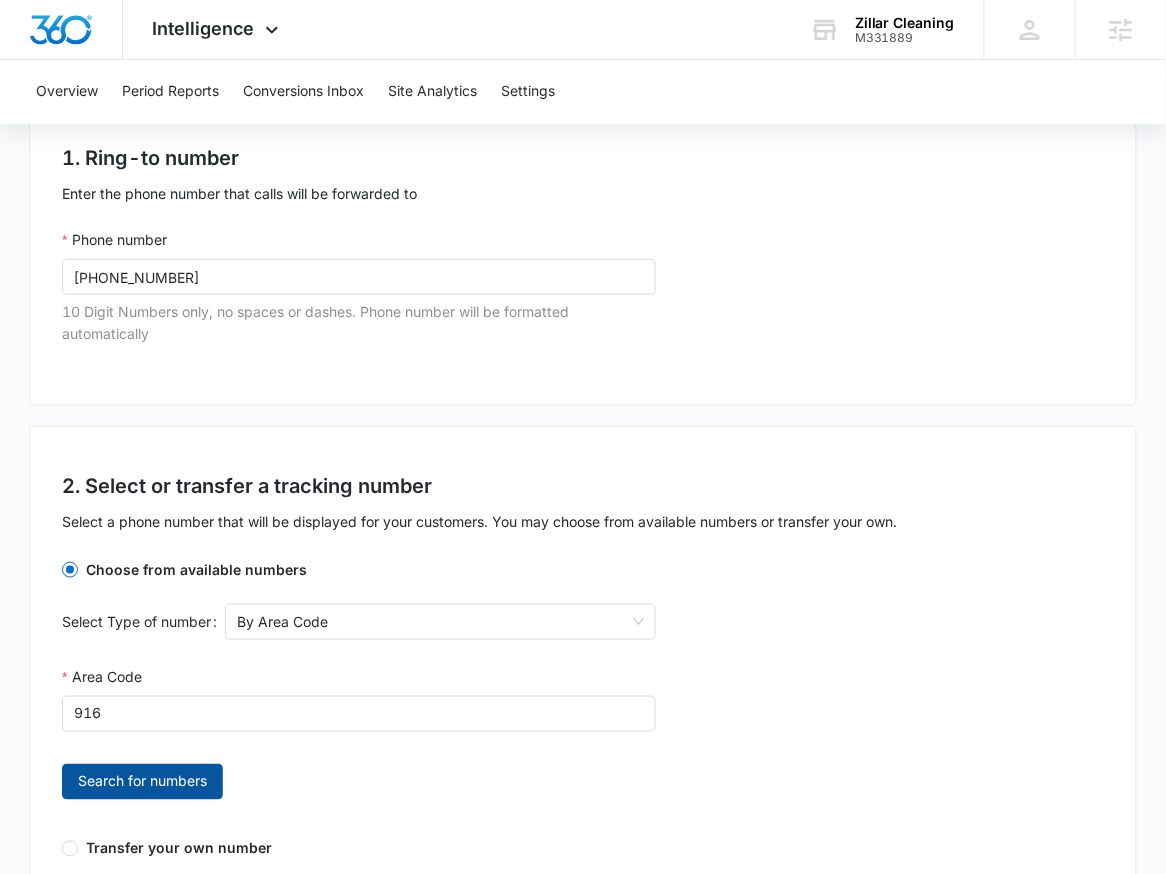 click on "Search for numbers" at bounding box center (142, 782) 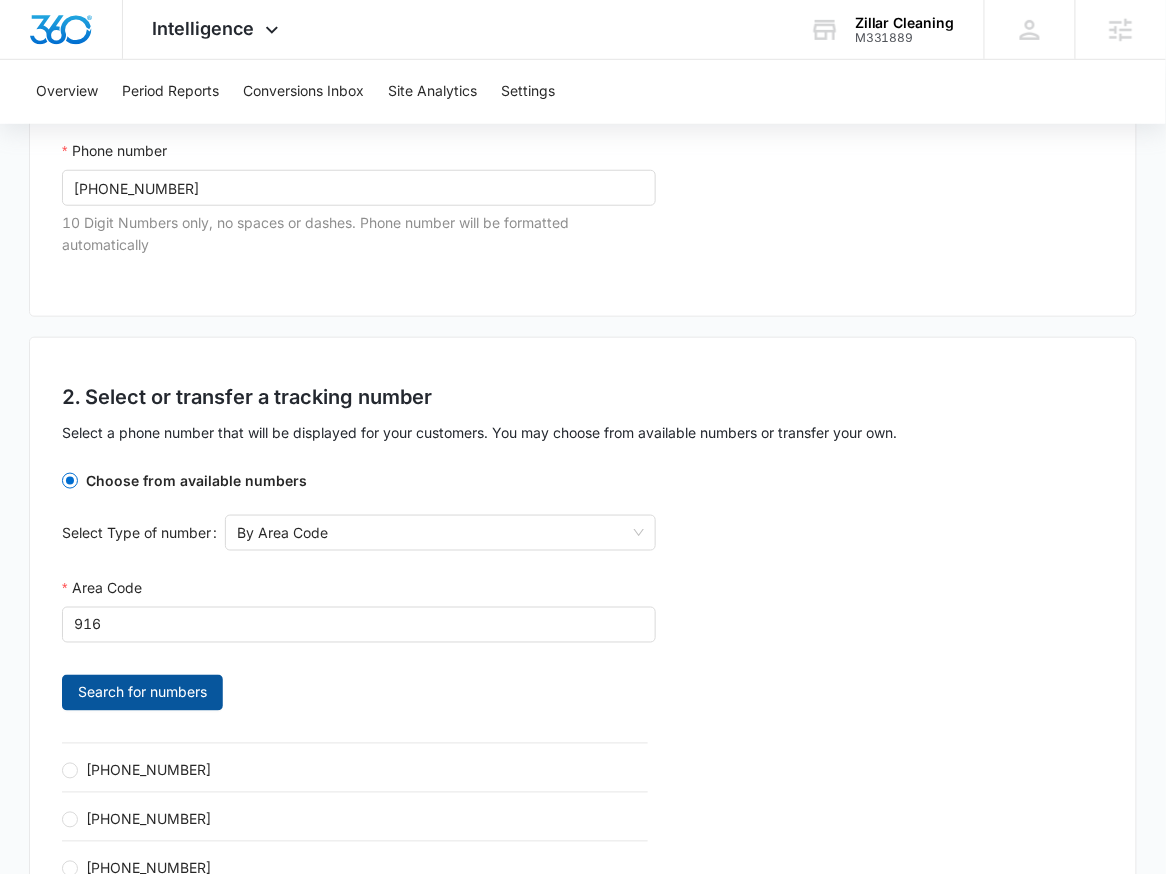 scroll, scrollTop: 414, scrollLeft: 0, axis: vertical 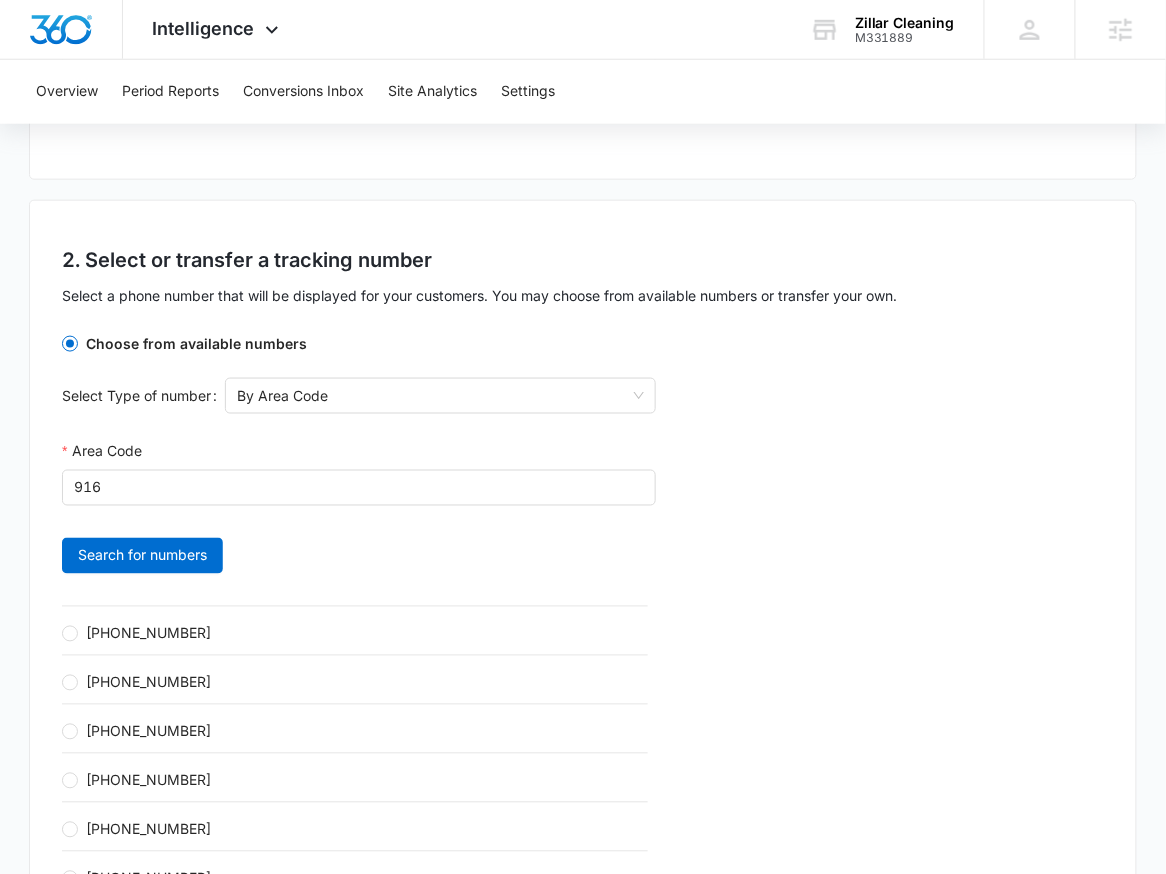 click on "+19164071938" at bounding box center (355, 630) 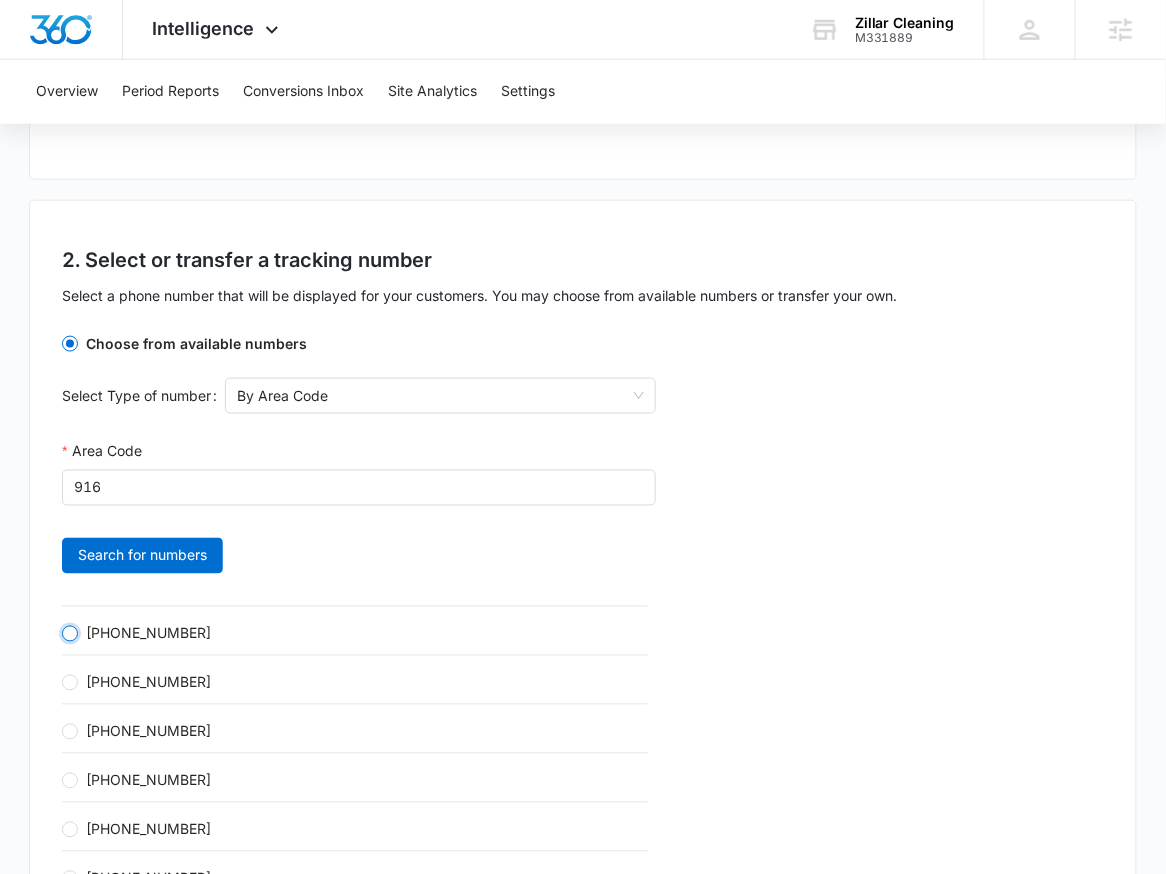 radio on "true" 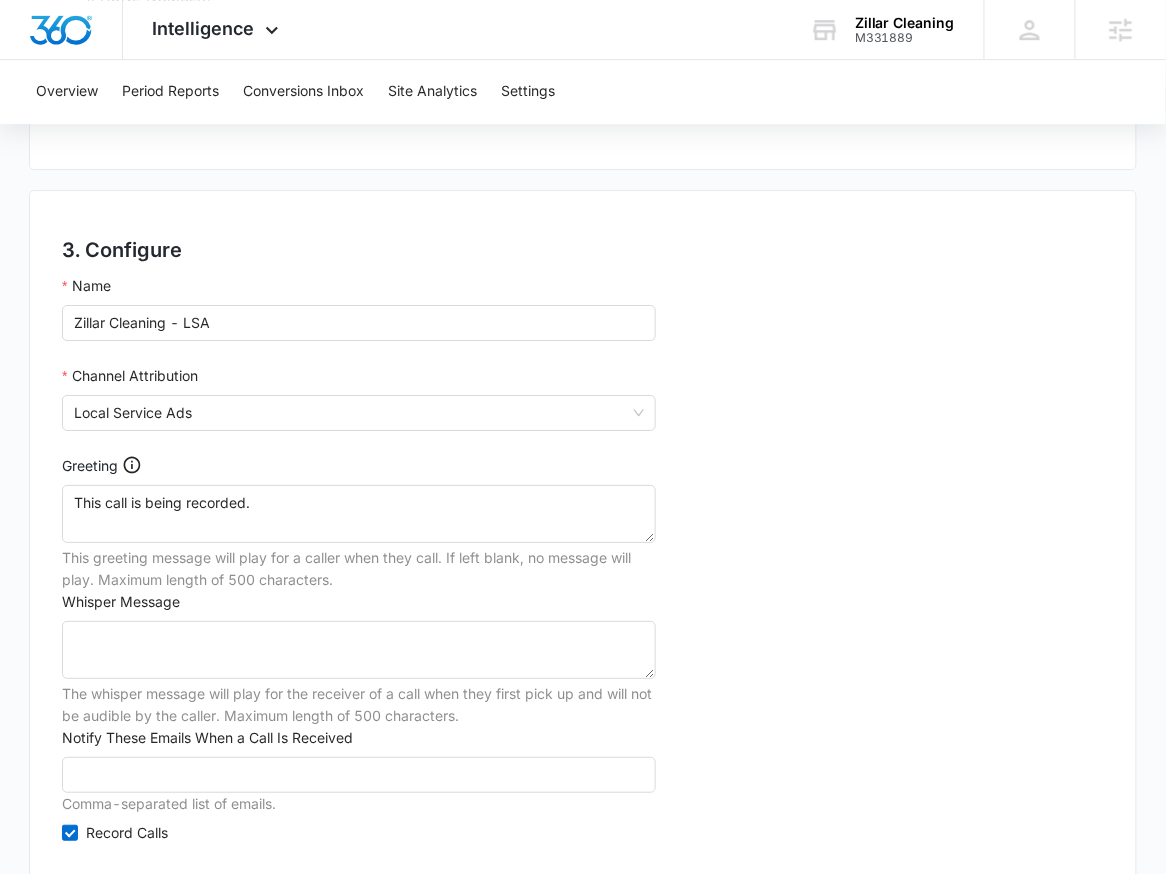 scroll, scrollTop: 1636, scrollLeft: 0, axis: vertical 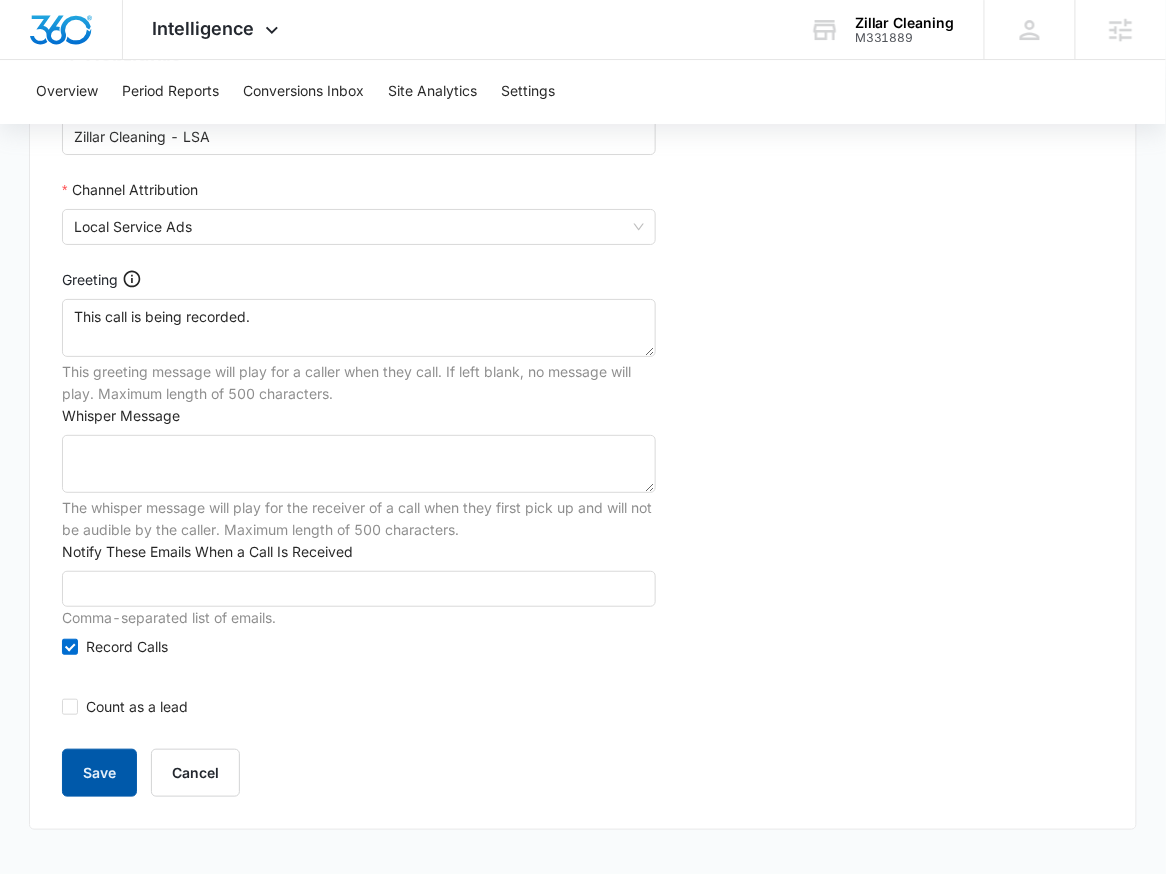 click on "Save" at bounding box center (99, 773) 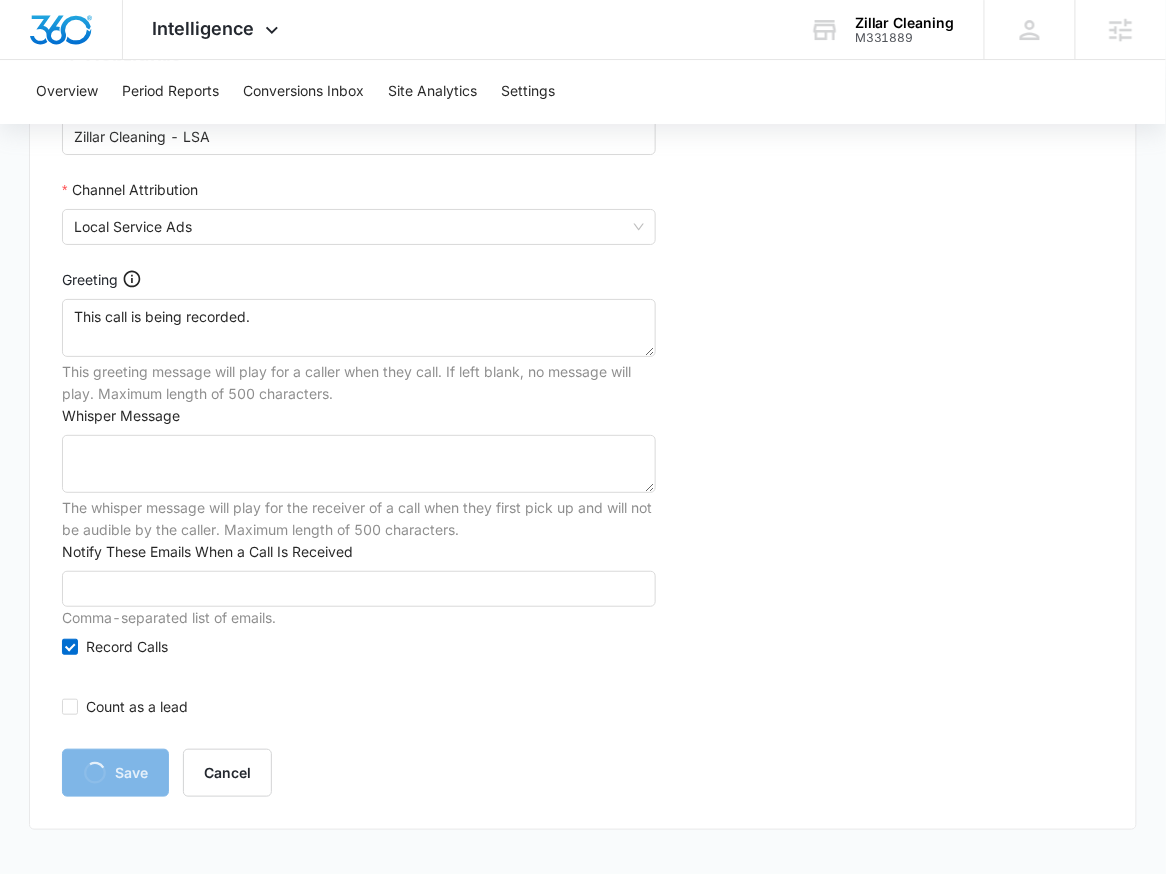 scroll, scrollTop: 0, scrollLeft: 0, axis: both 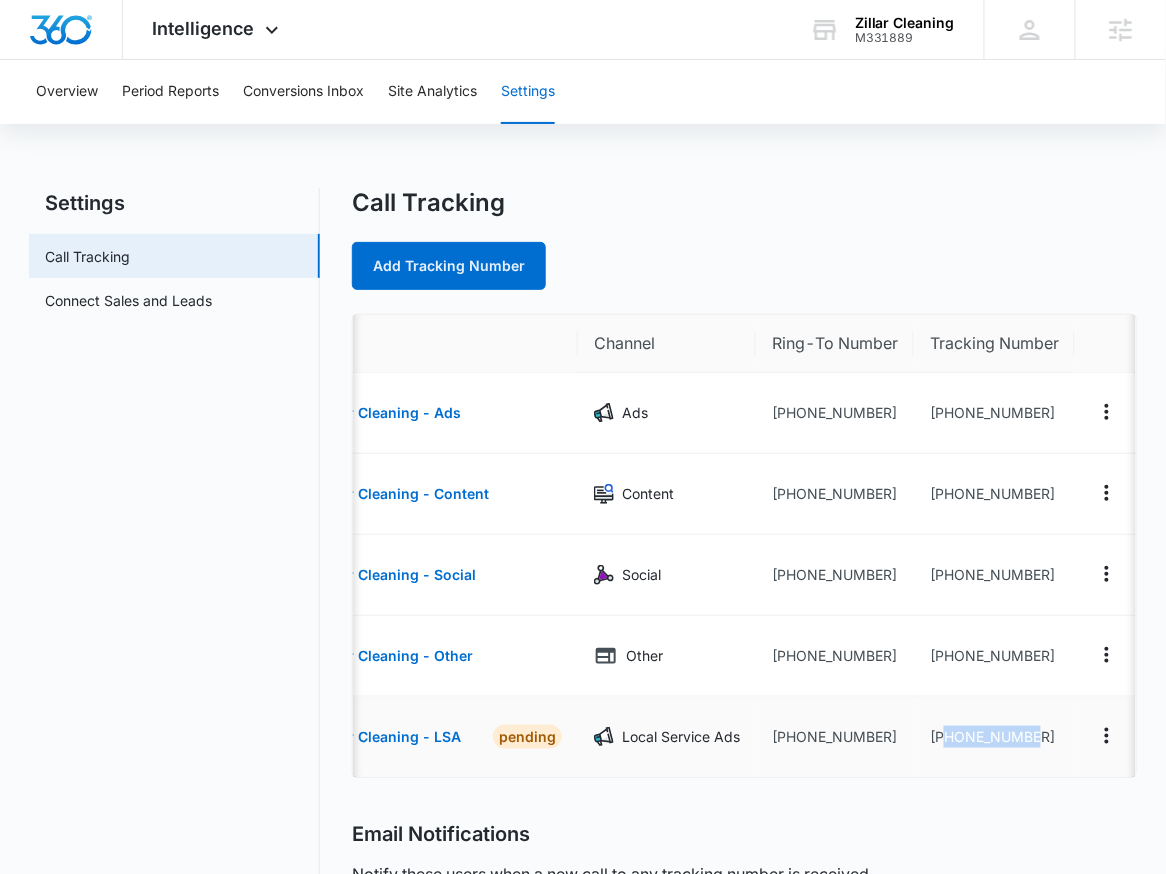 drag, startPoint x: 1047, startPoint y: 737, endPoint x: 943, endPoint y: 740, distance: 104.04326 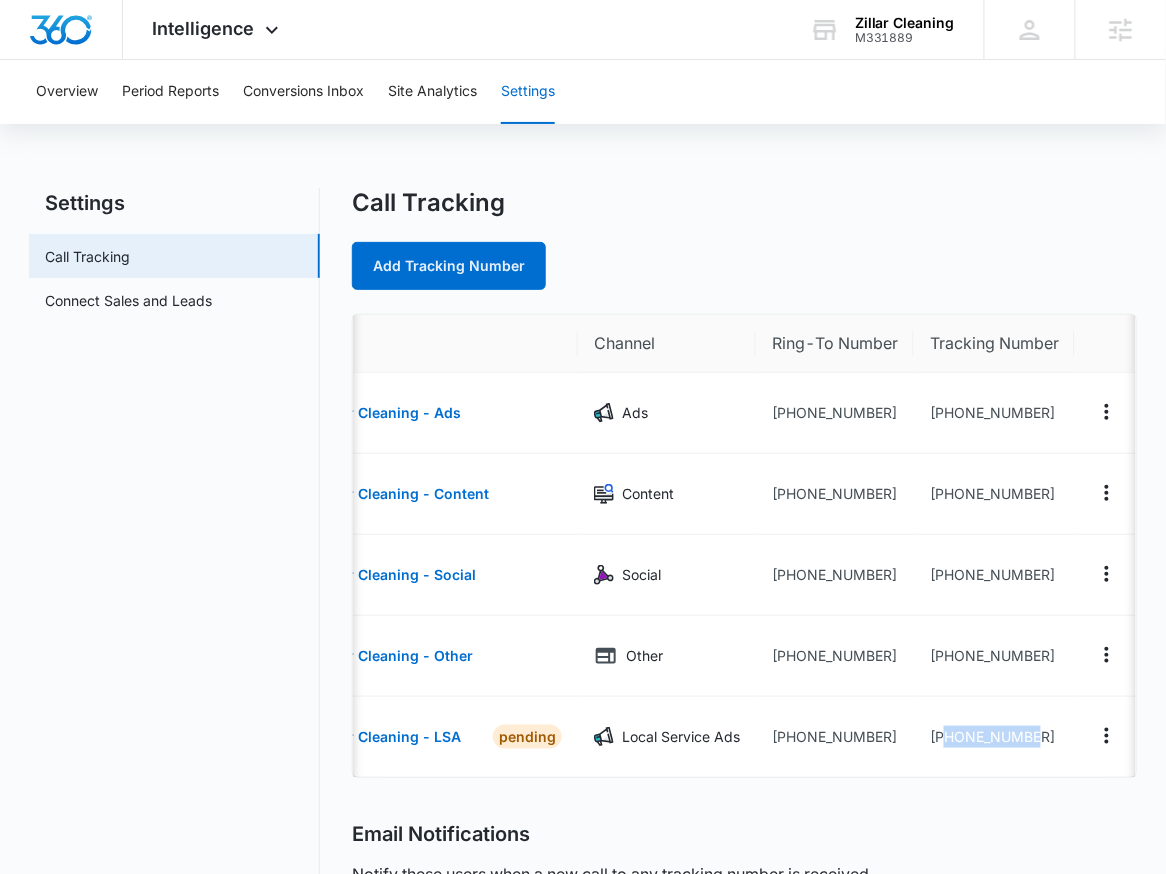 copy on "9164071938" 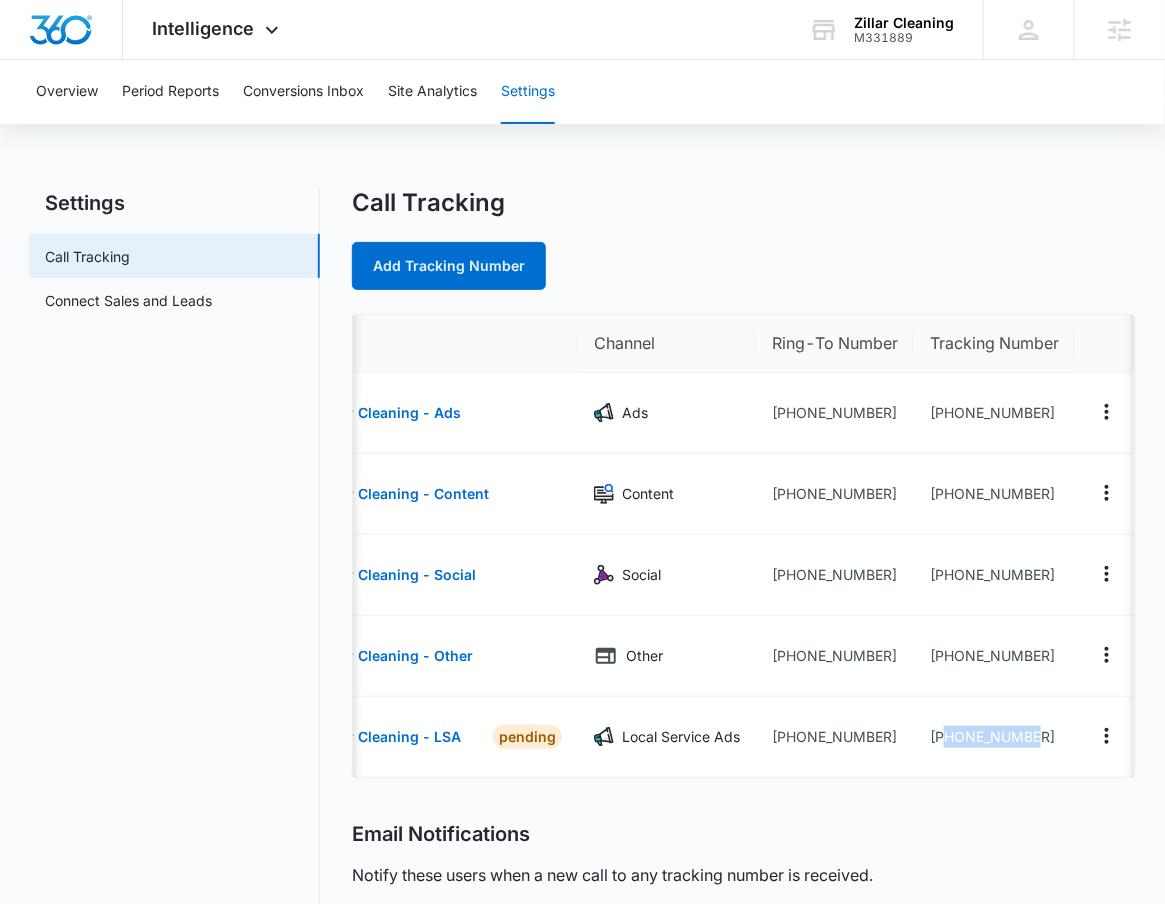 scroll, scrollTop: 0, scrollLeft: 70, axis: horizontal 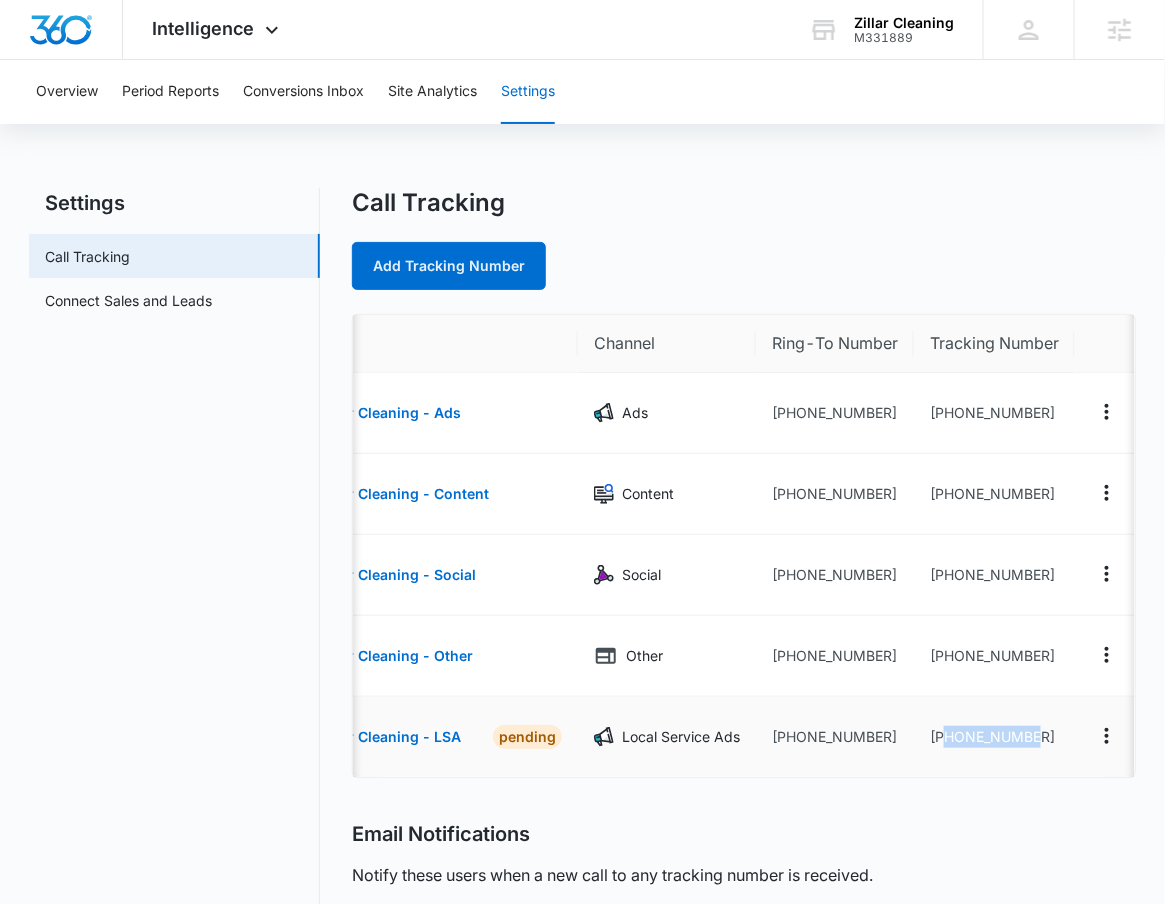 copy on "9164071938" 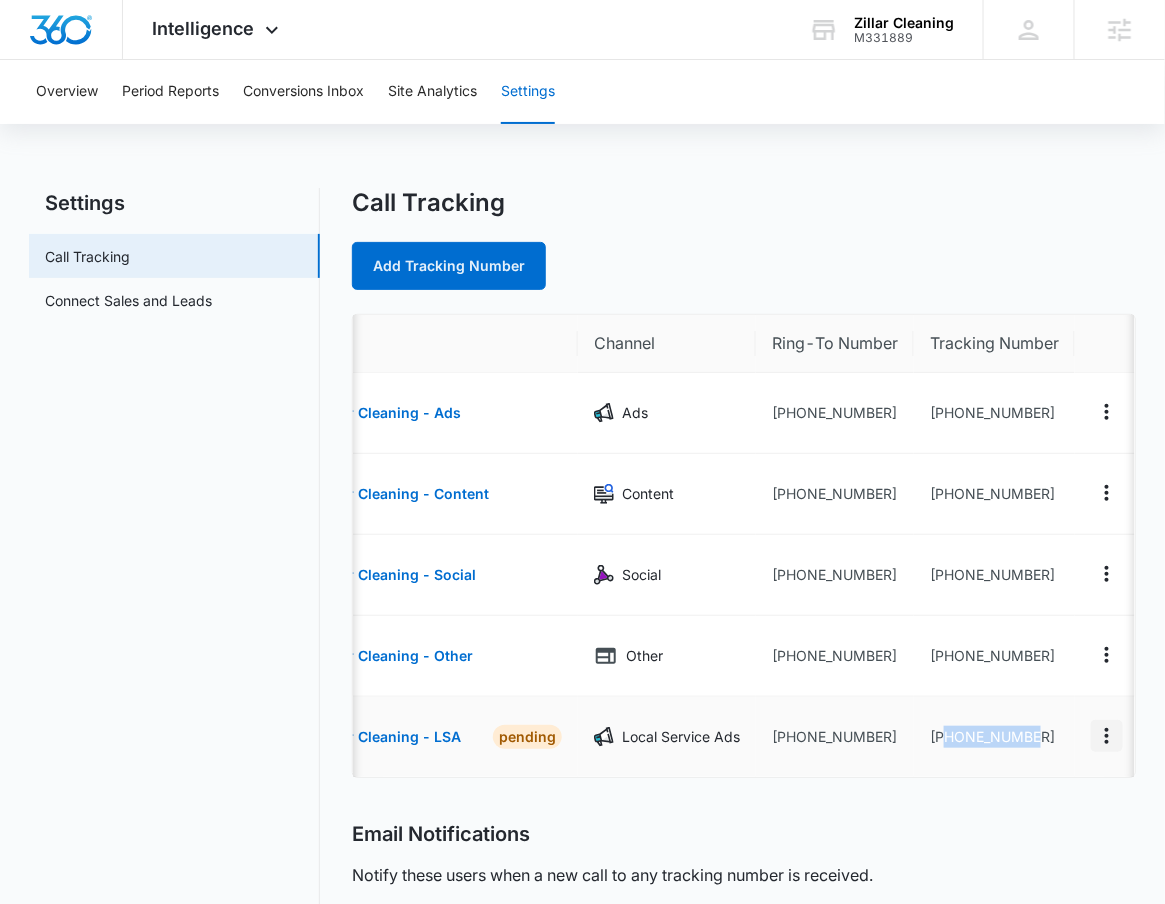 scroll, scrollTop: 0, scrollLeft: 70, axis: horizontal 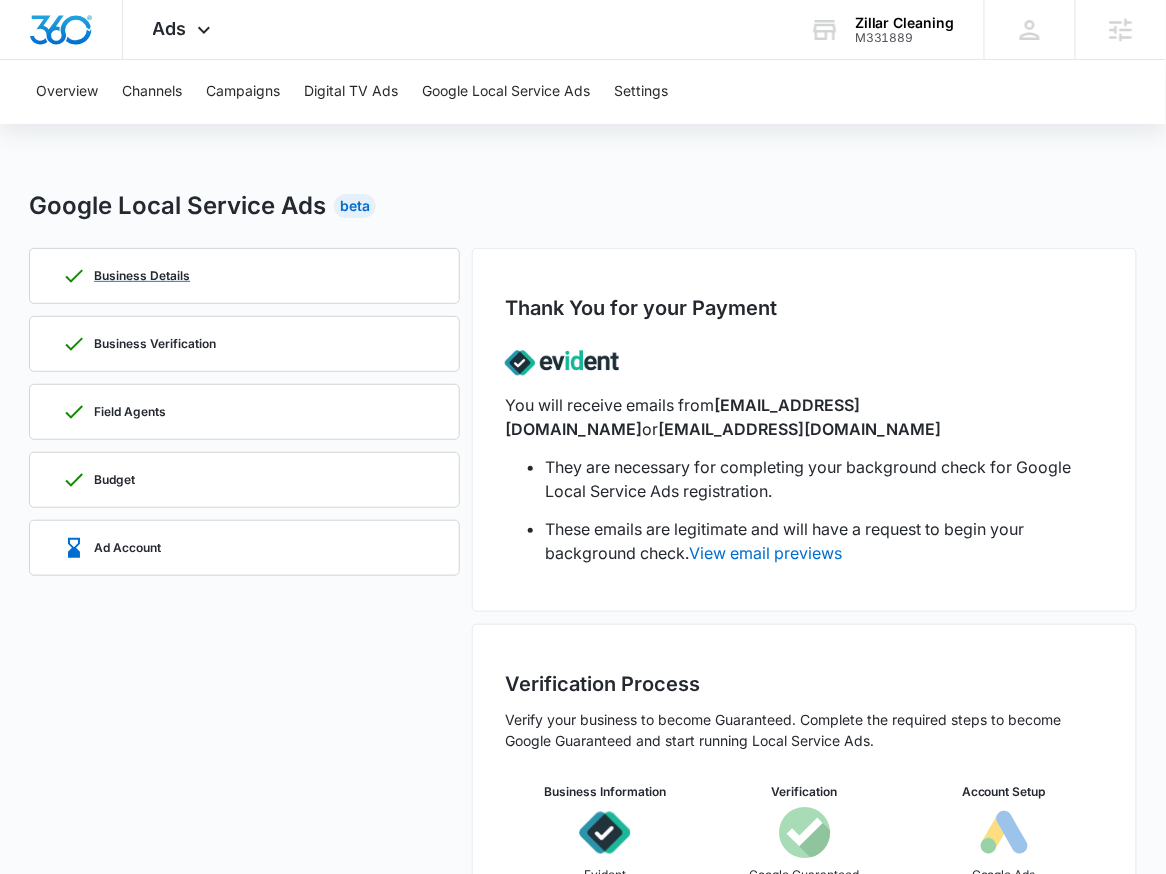 click on "Business Details" at bounding box center [244, 276] 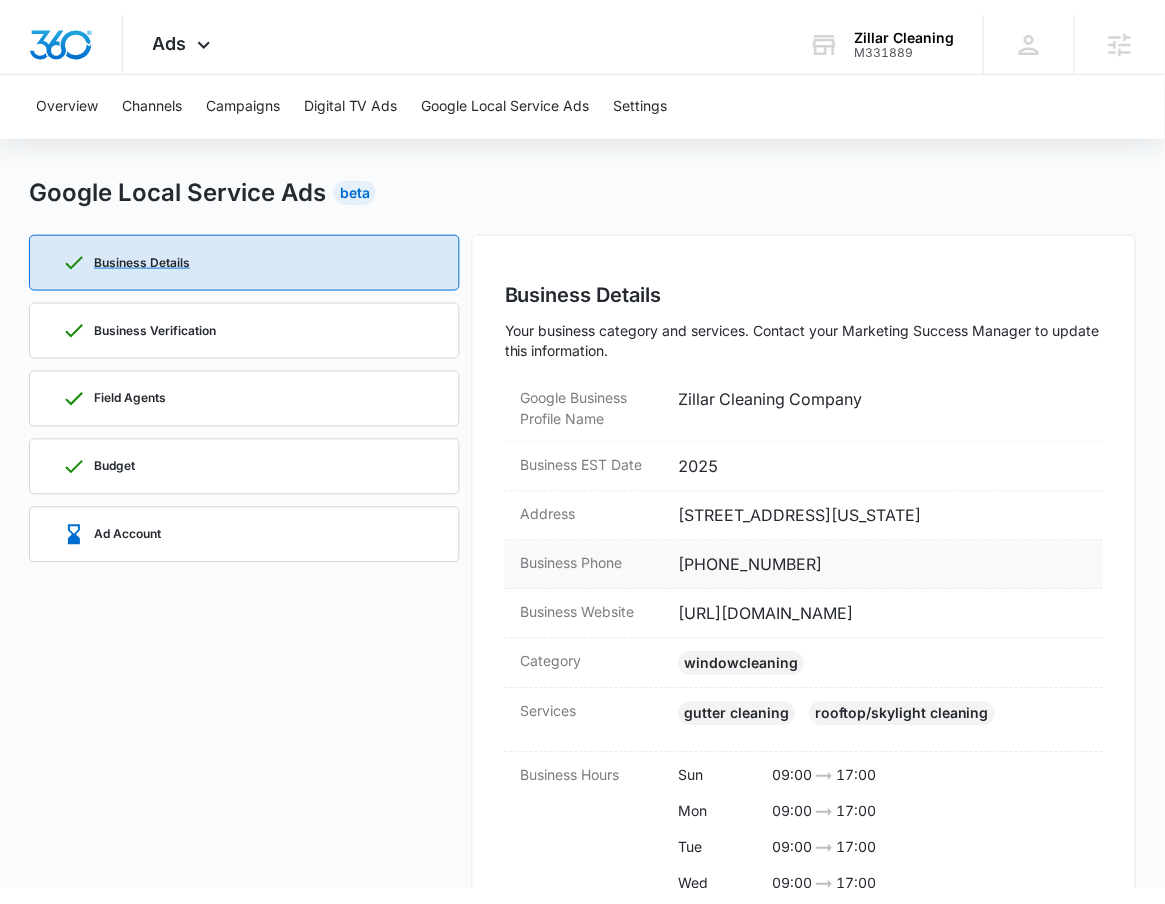 scroll, scrollTop: 65, scrollLeft: 0, axis: vertical 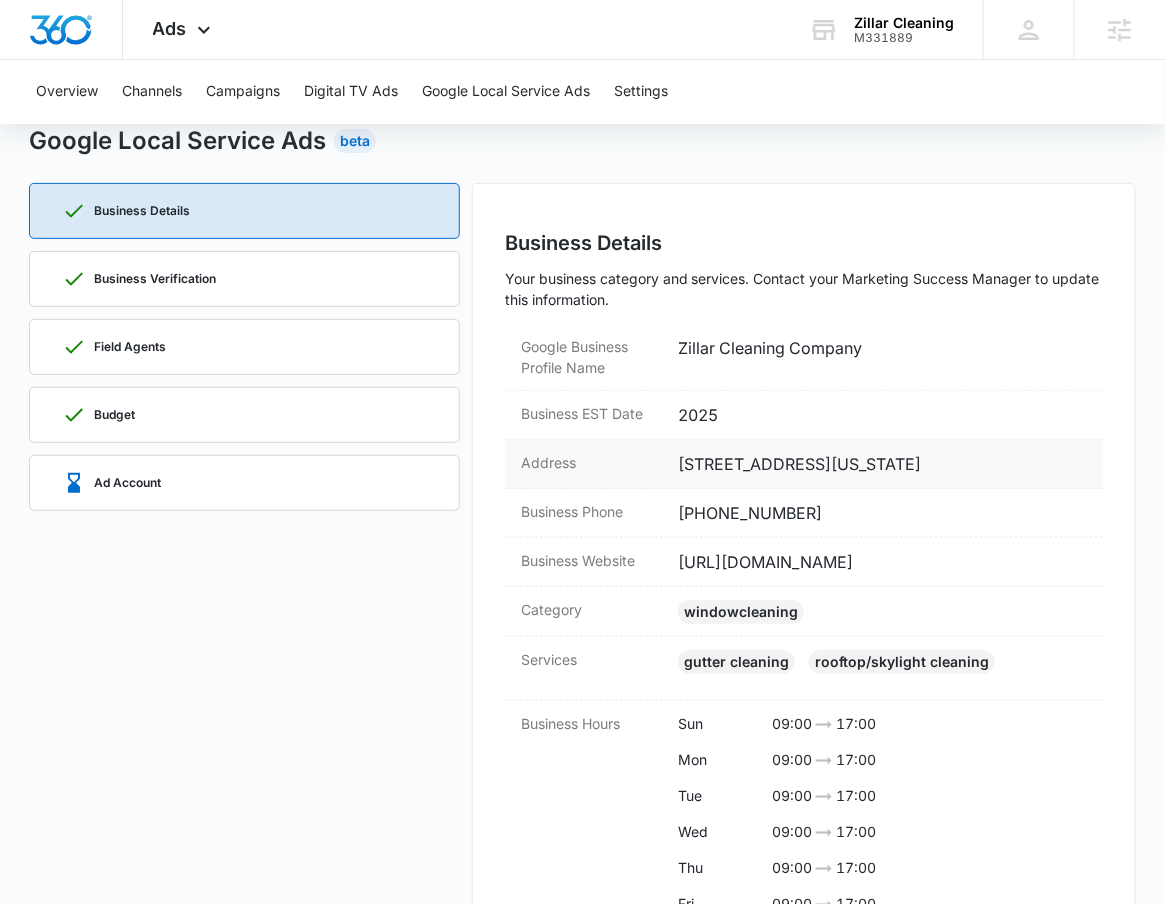 click on "7873 Michigan Drive, Citrus Heights, CA 95610" at bounding box center (882, 464) 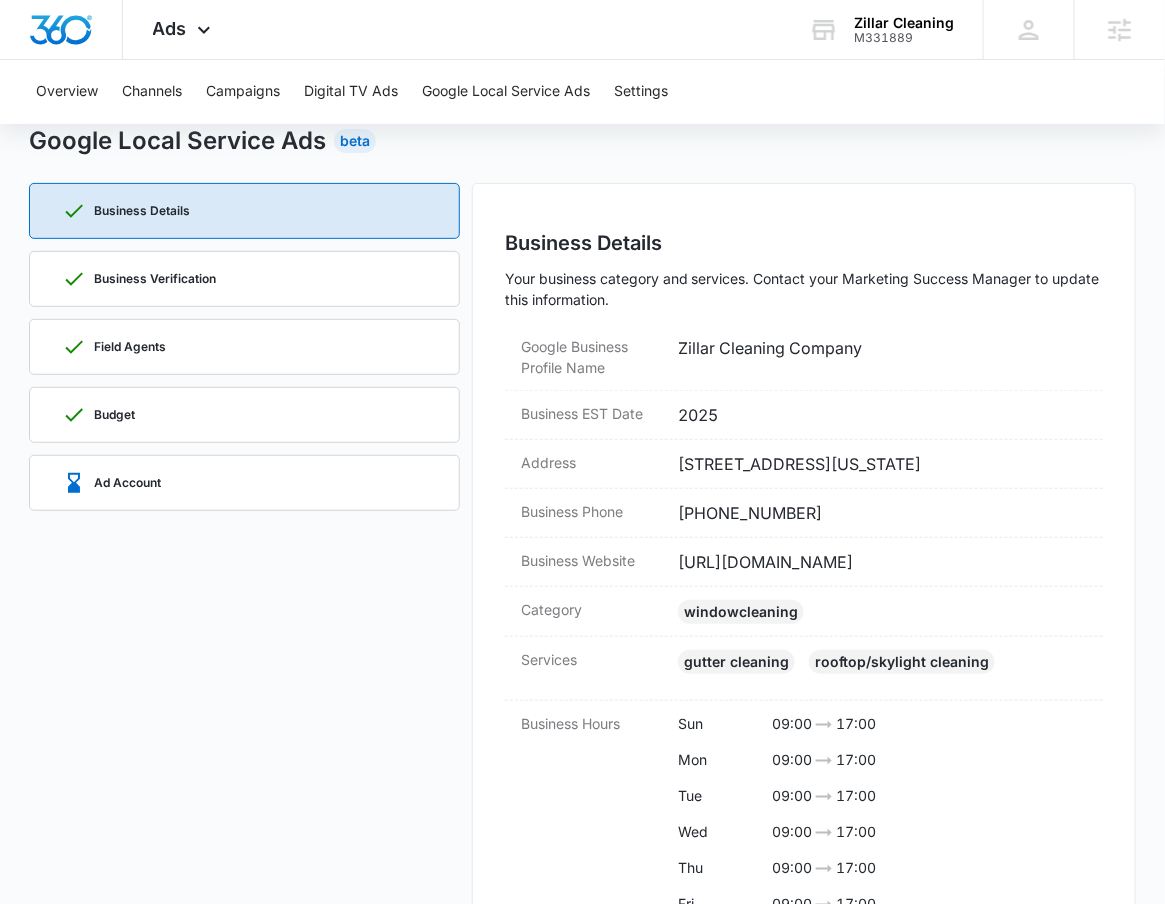 copy on "95610" 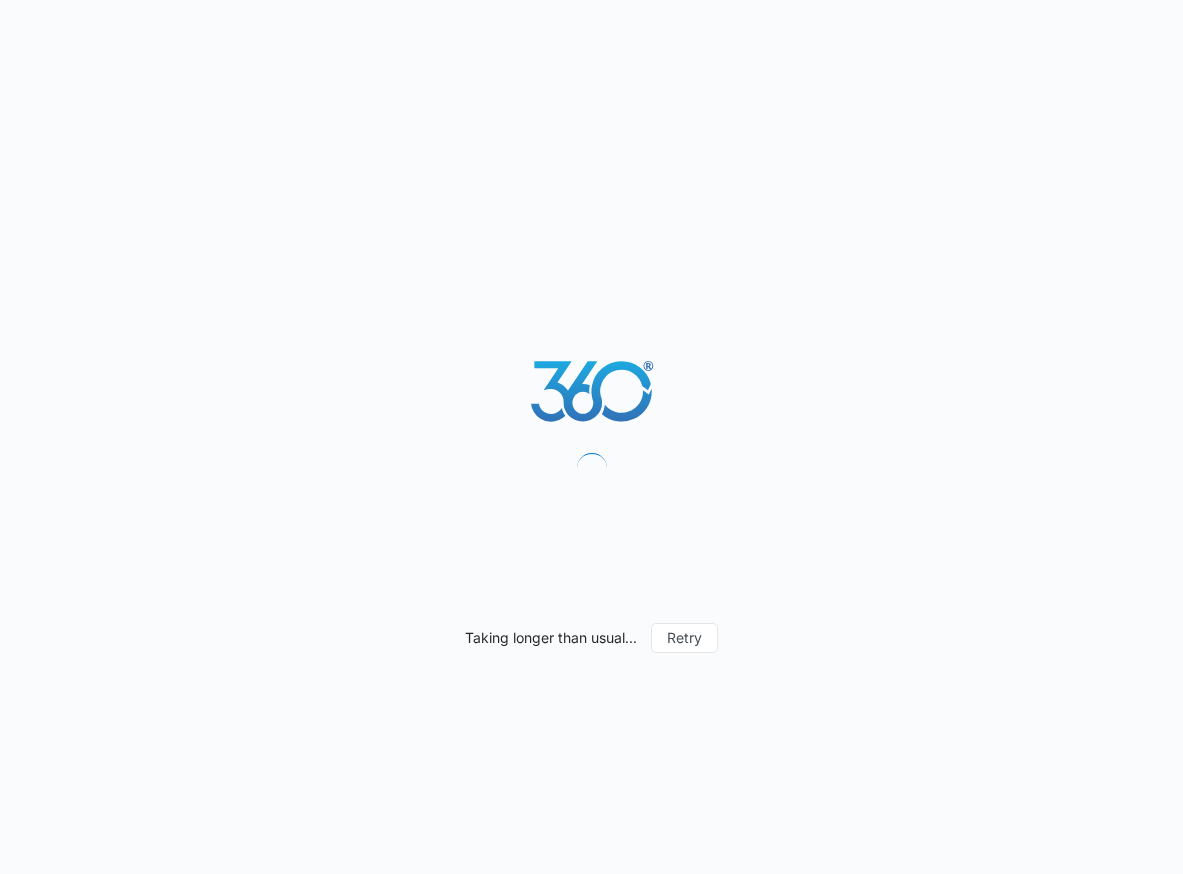 scroll, scrollTop: 0, scrollLeft: 0, axis: both 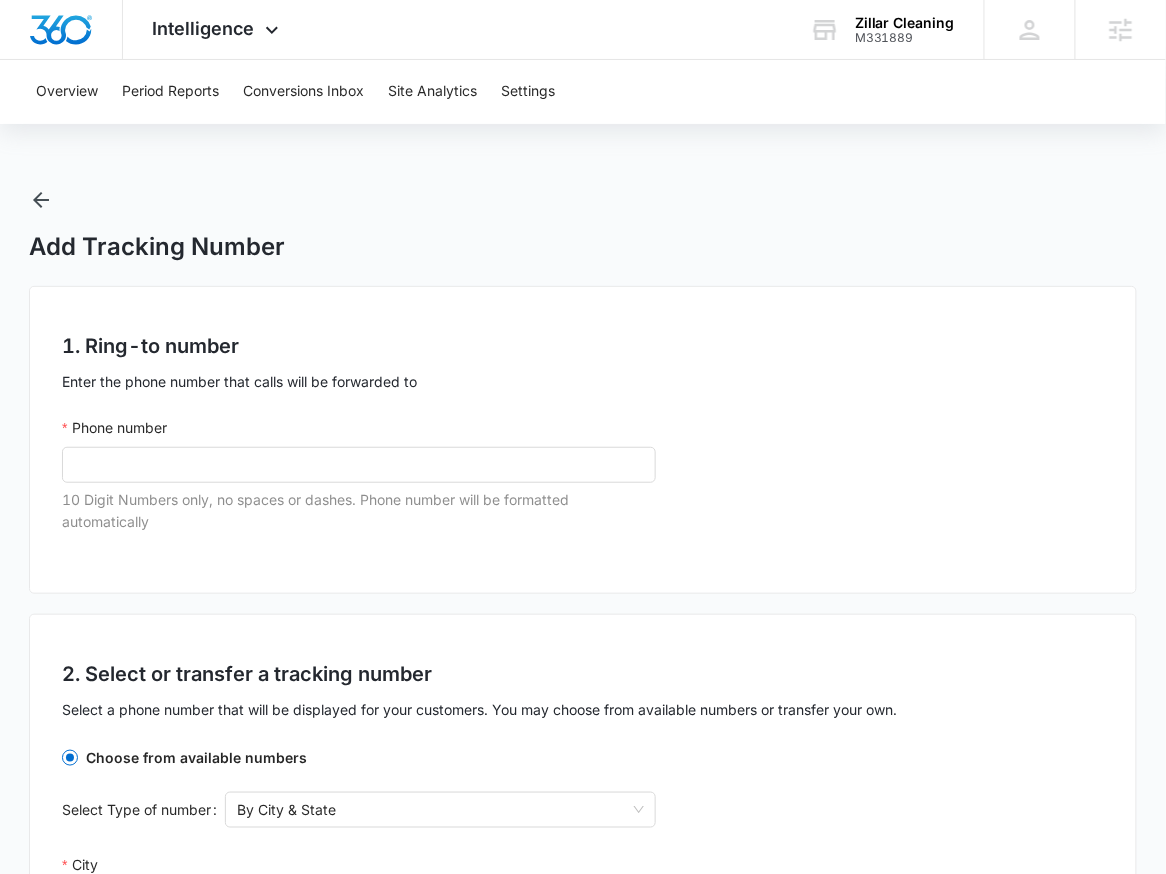 click at bounding box center [583, 200] 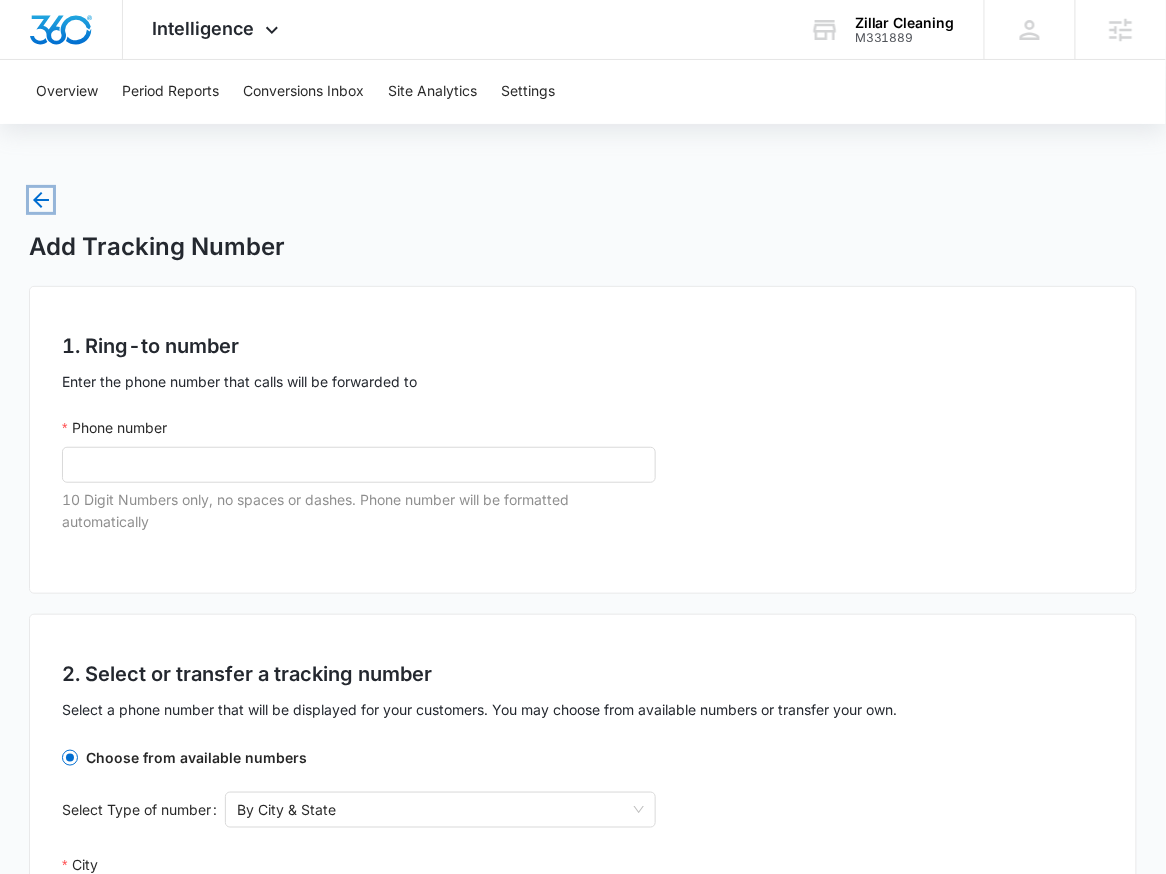 click 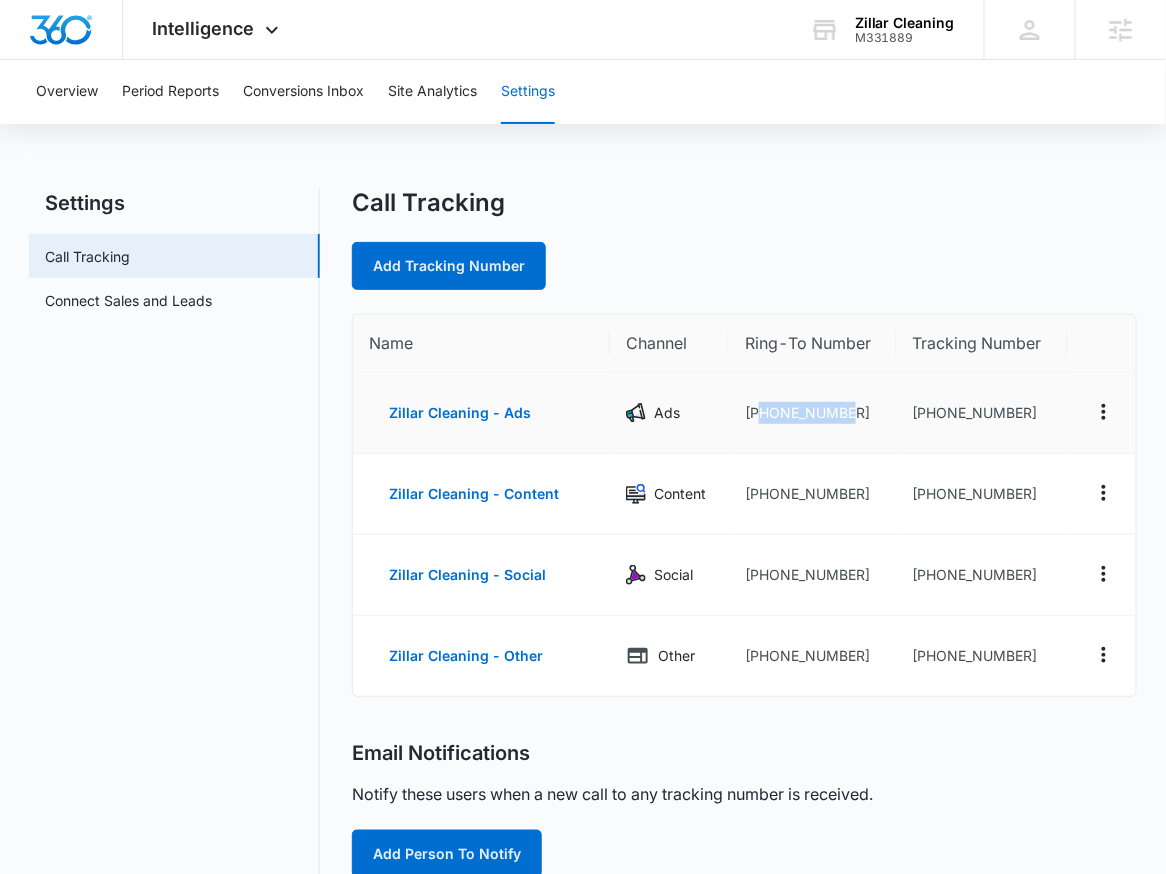 drag, startPoint x: 843, startPoint y: 408, endPoint x: 756, endPoint y: 417, distance: 87.46428 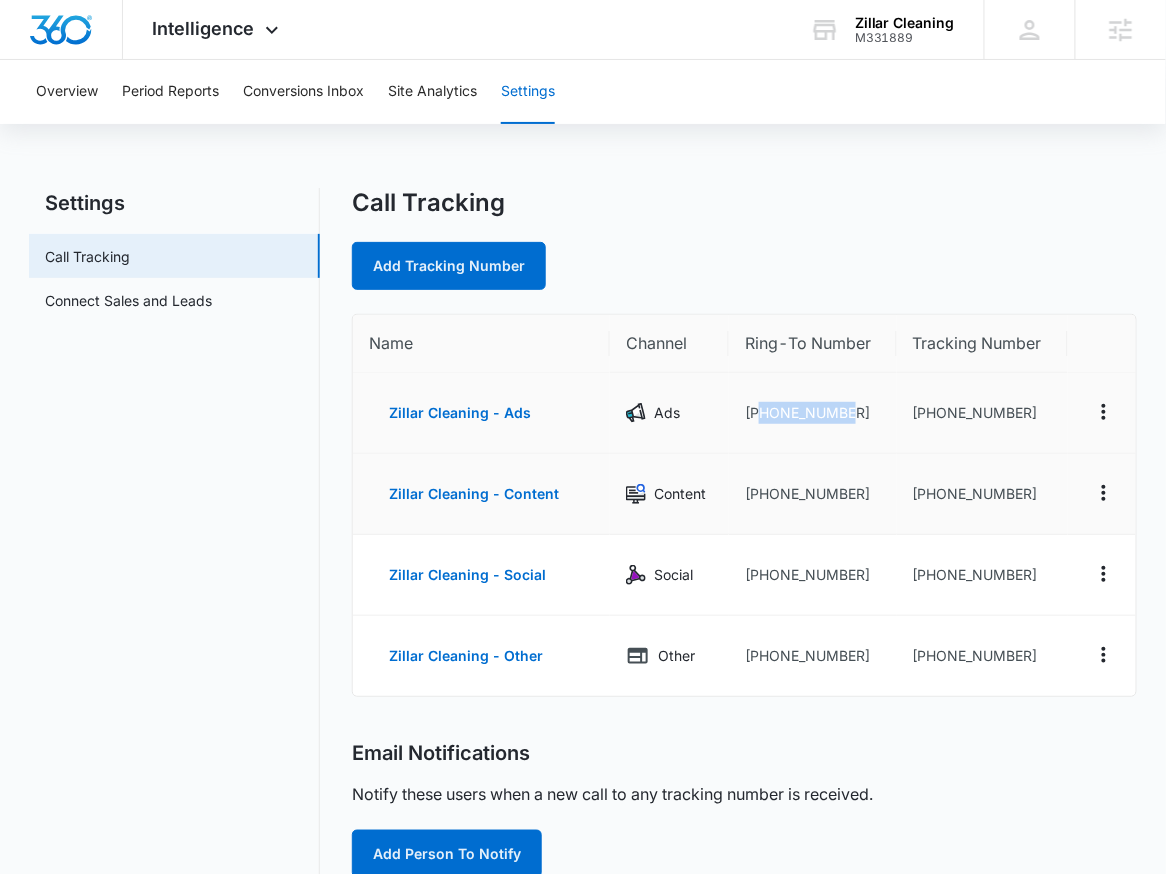 copy on "9166997401" 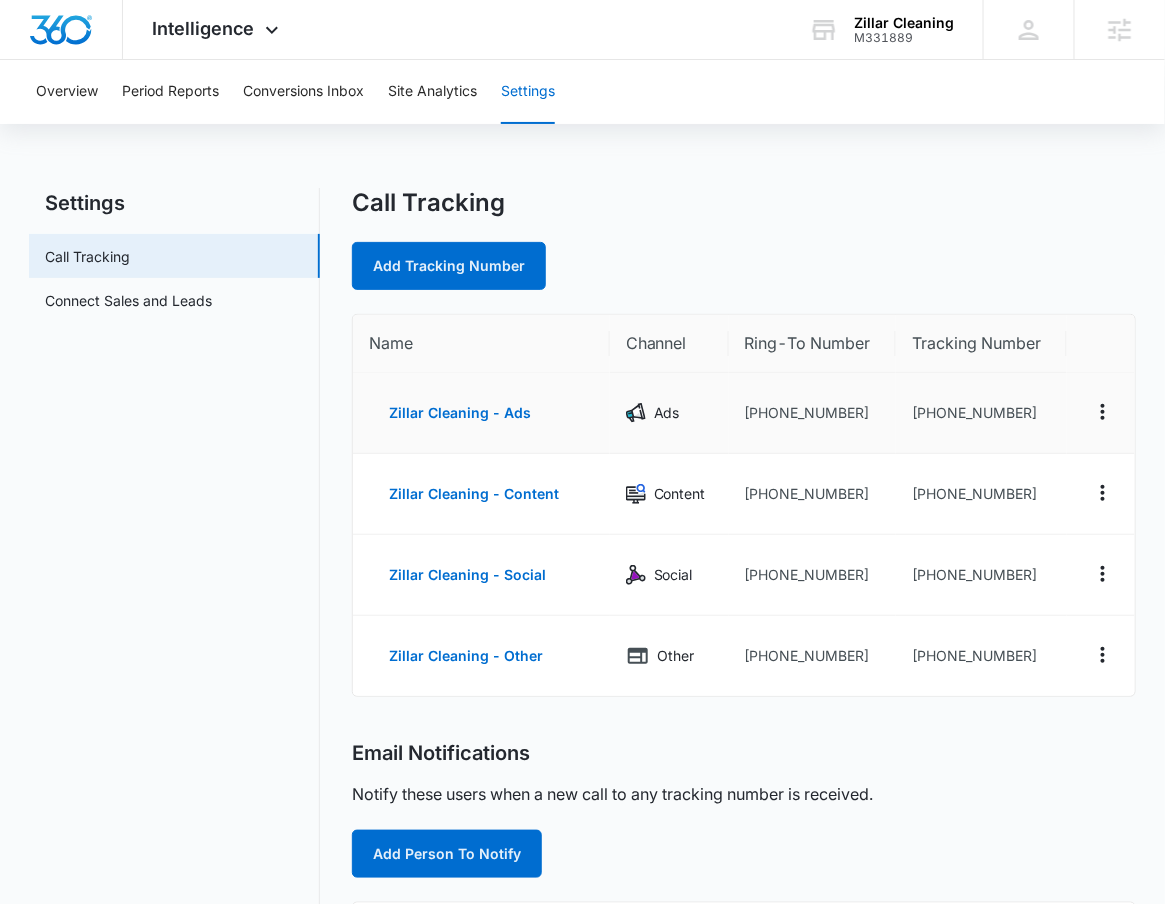 click on "[PHONE_NUMBER]" at bounding box center [981, 413] 